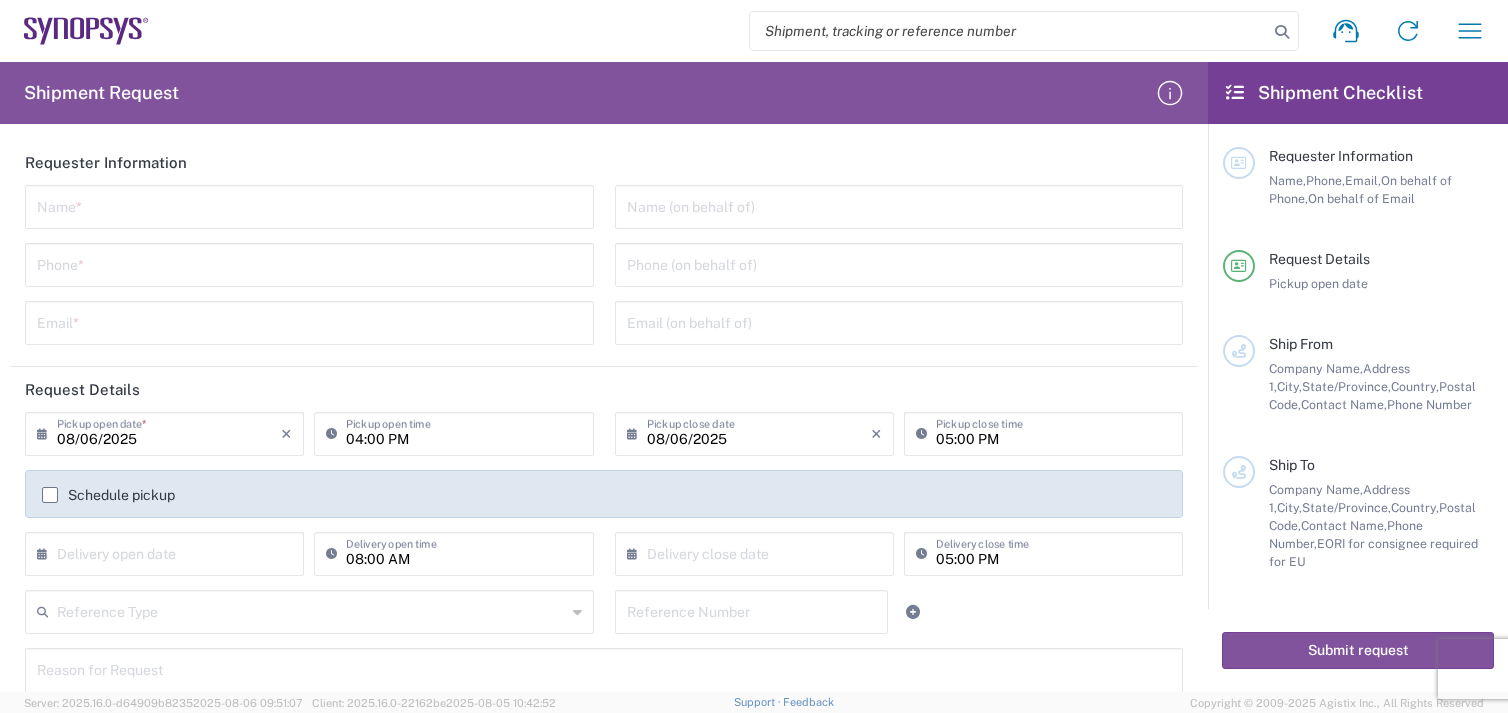 scroll, scrollTop: 0, scrollLeft: 0, axis: both 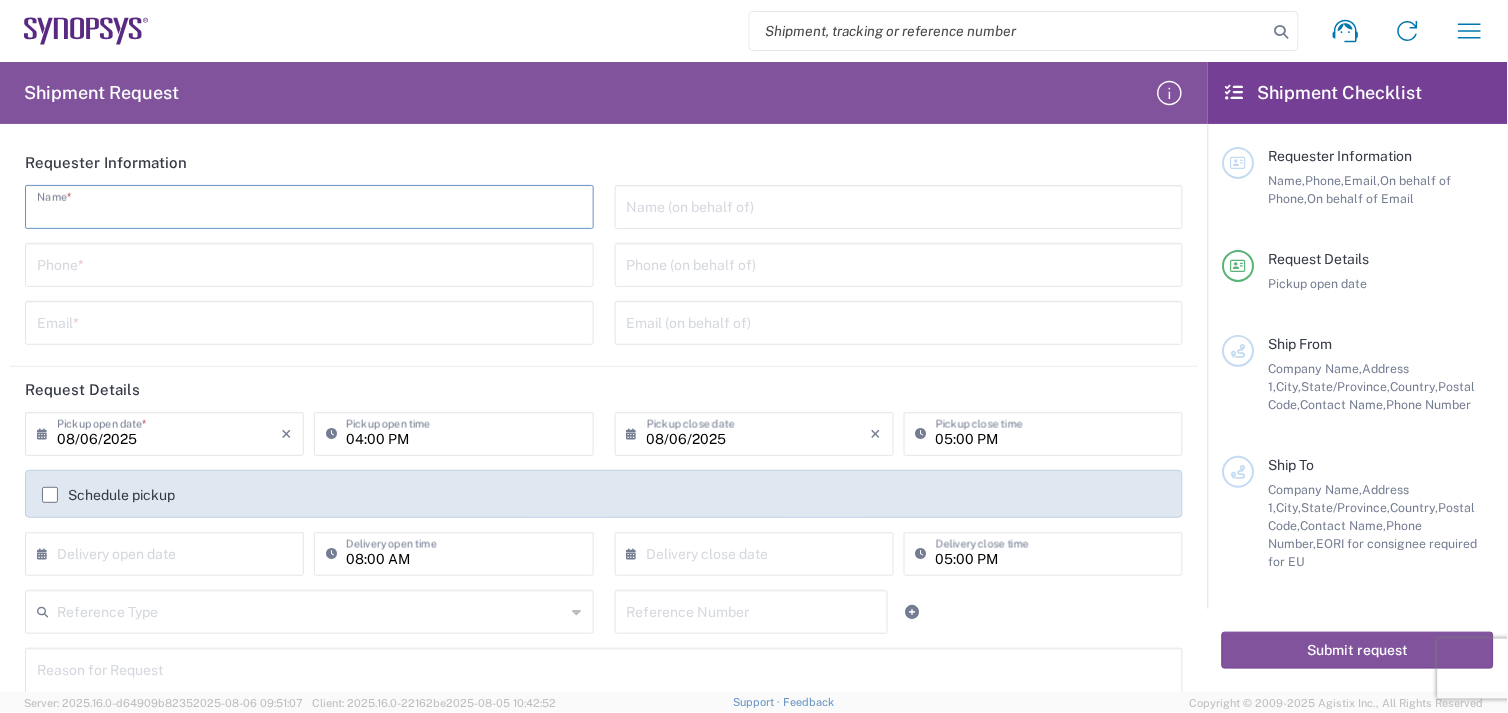 click at bounding box center [309, 205] 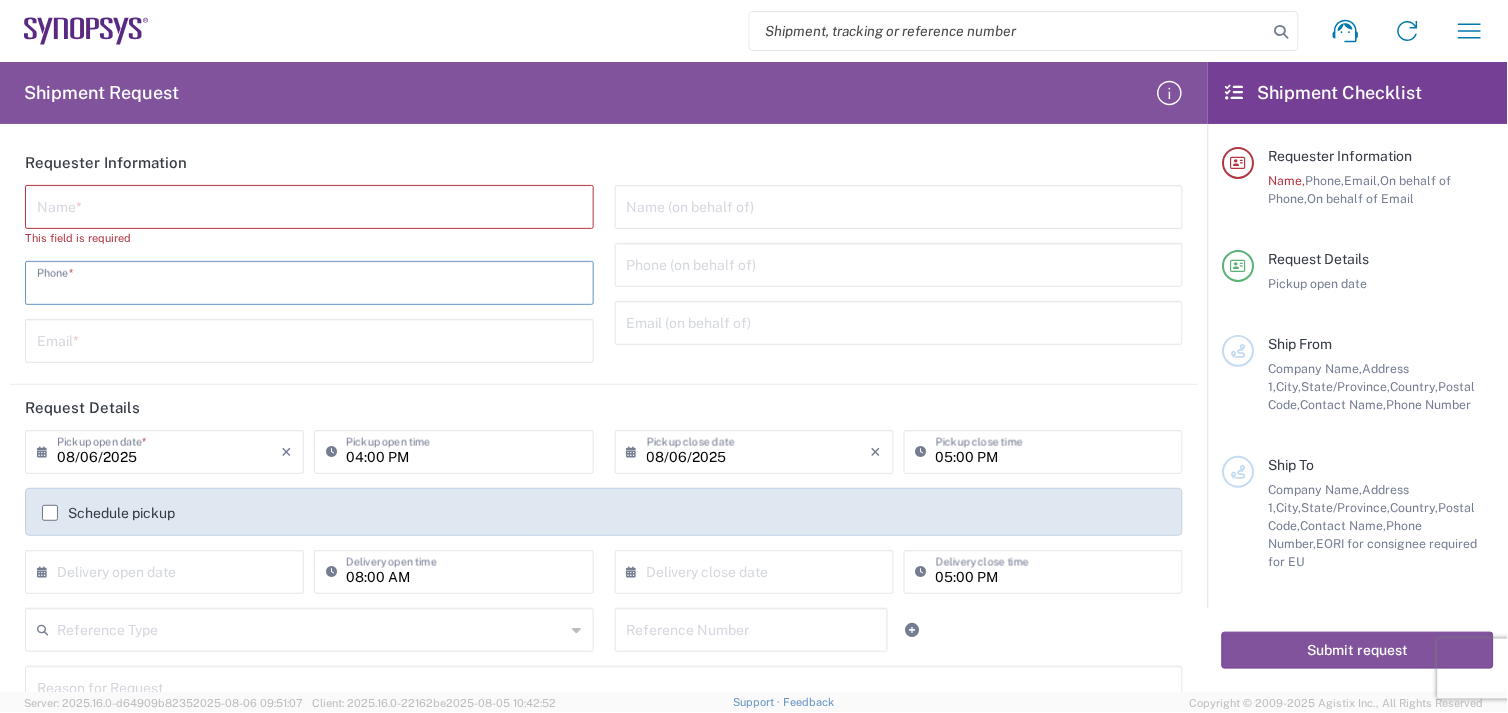 click at bounding box center [309, 281] 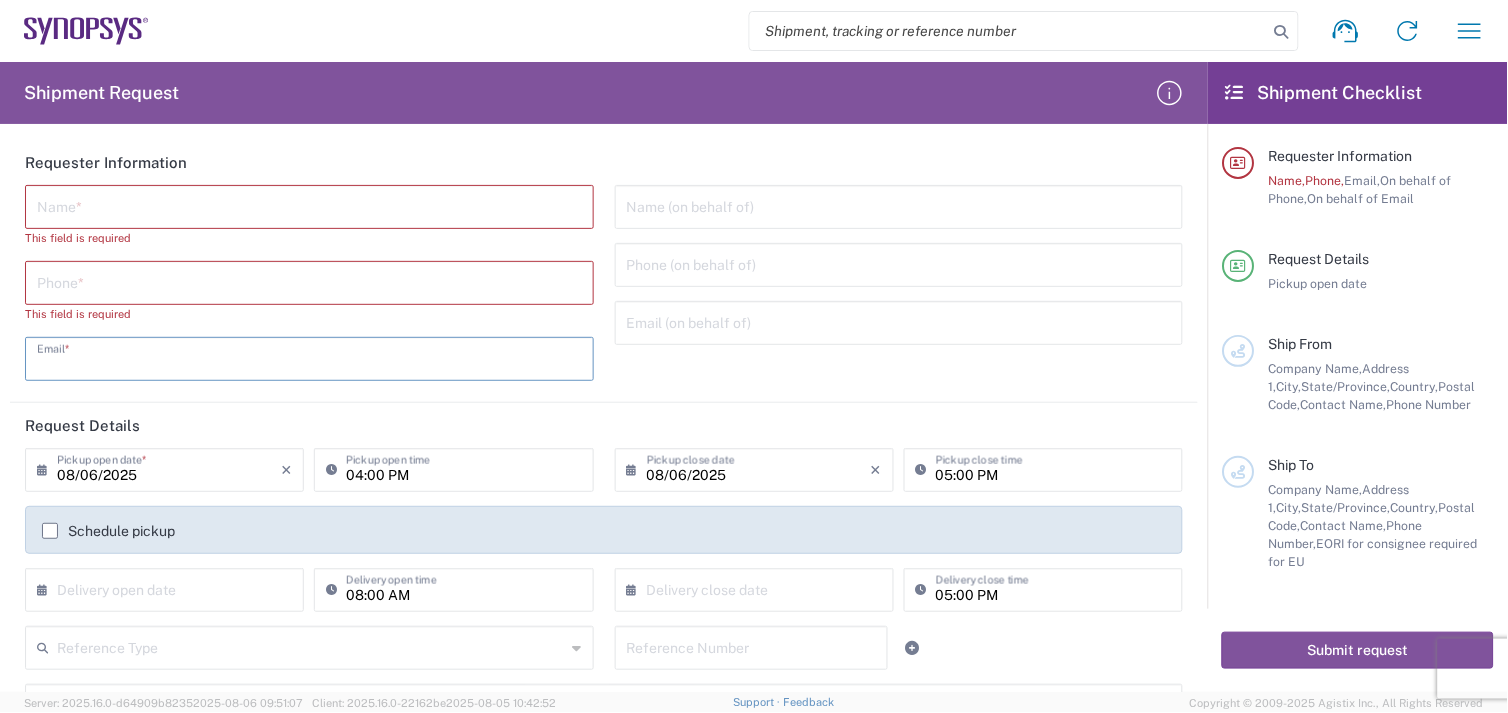 click on "Name  * This field is required  Phone  * This field is required  Email  *" 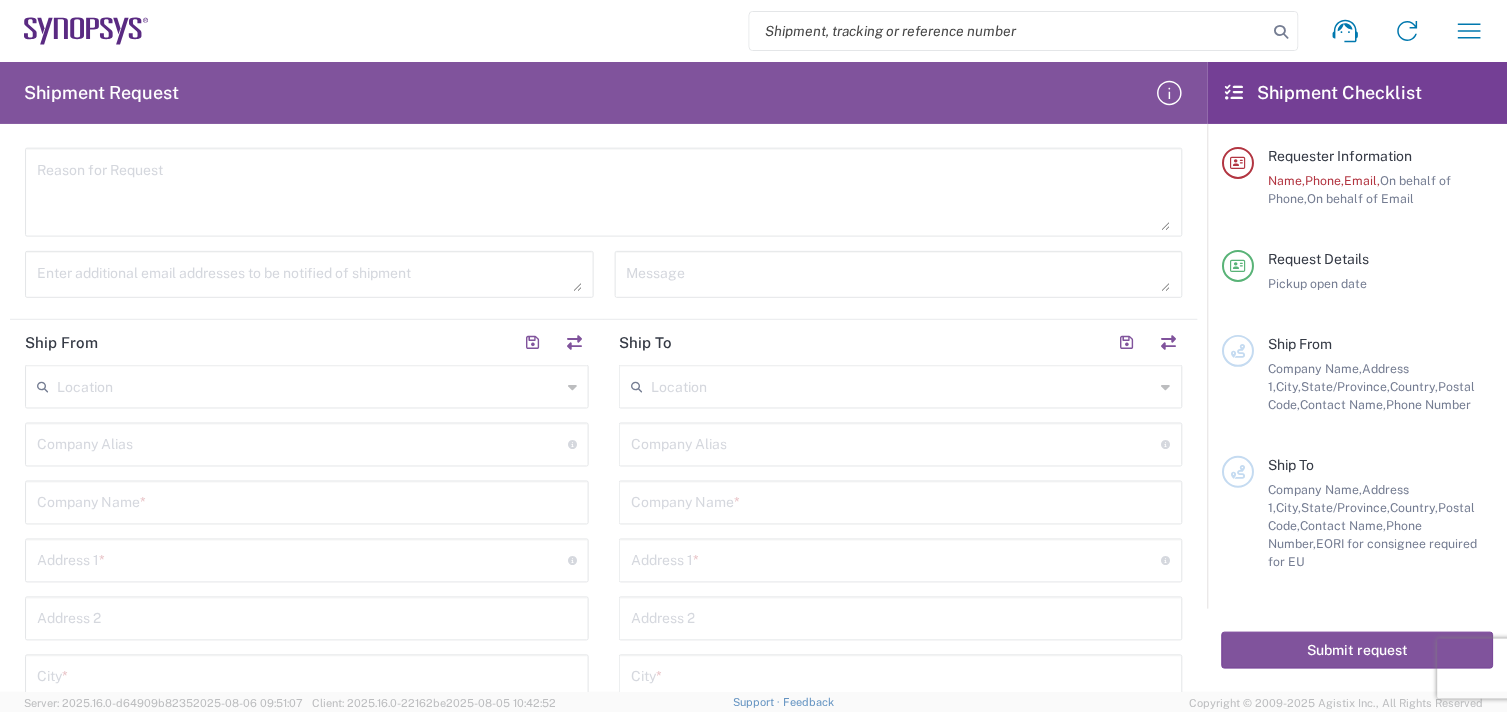 scroll, scrollTop: 555, scrollLeft: 0, axis: vertical 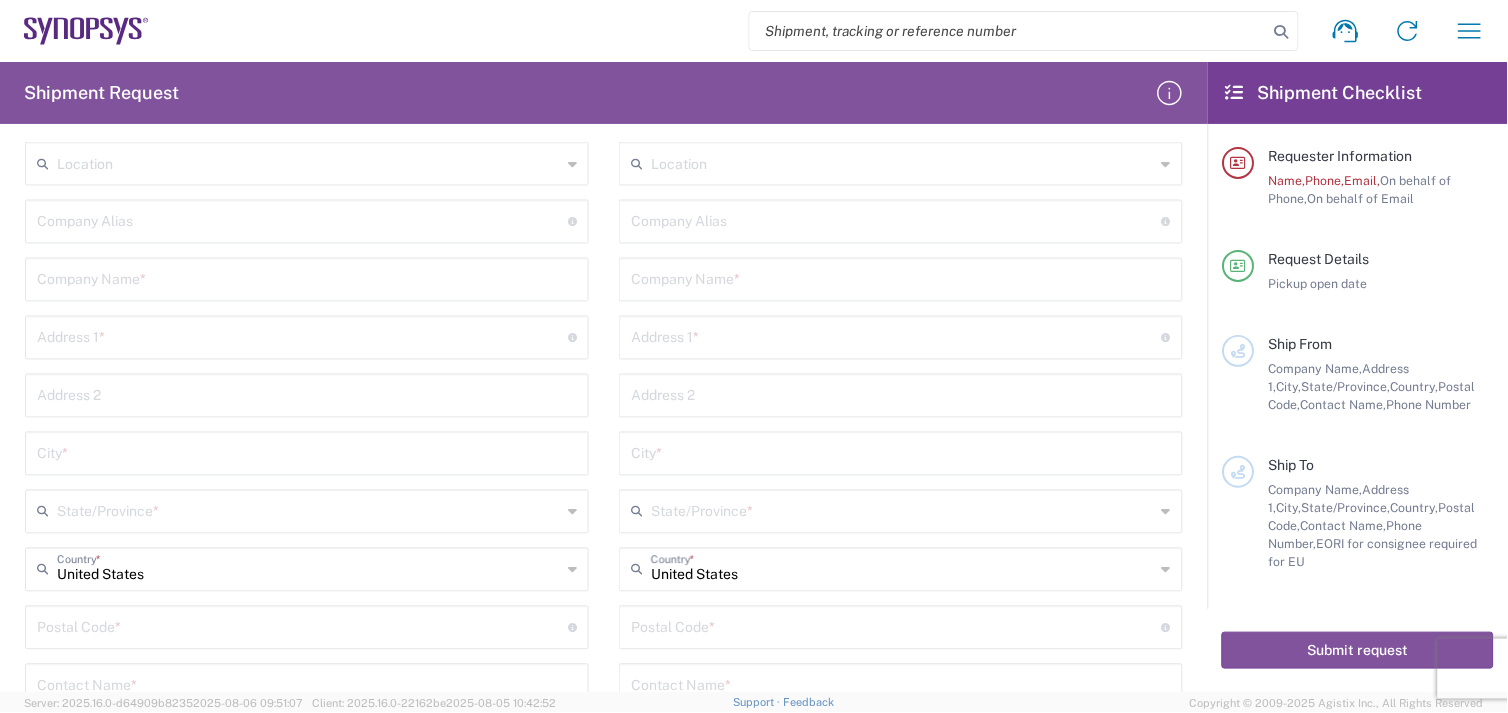 click at bounding box center [307, 278] 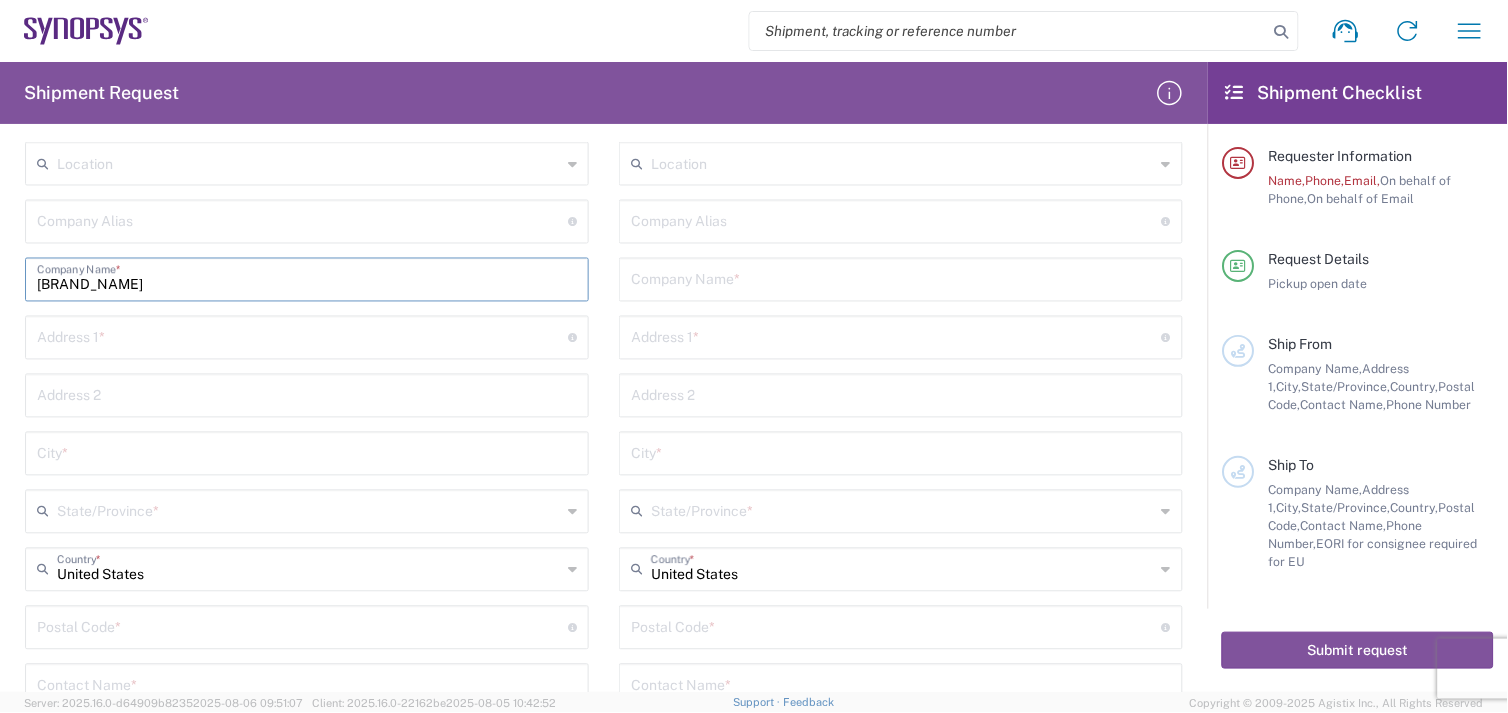 type on "[BRAND_NAME]" 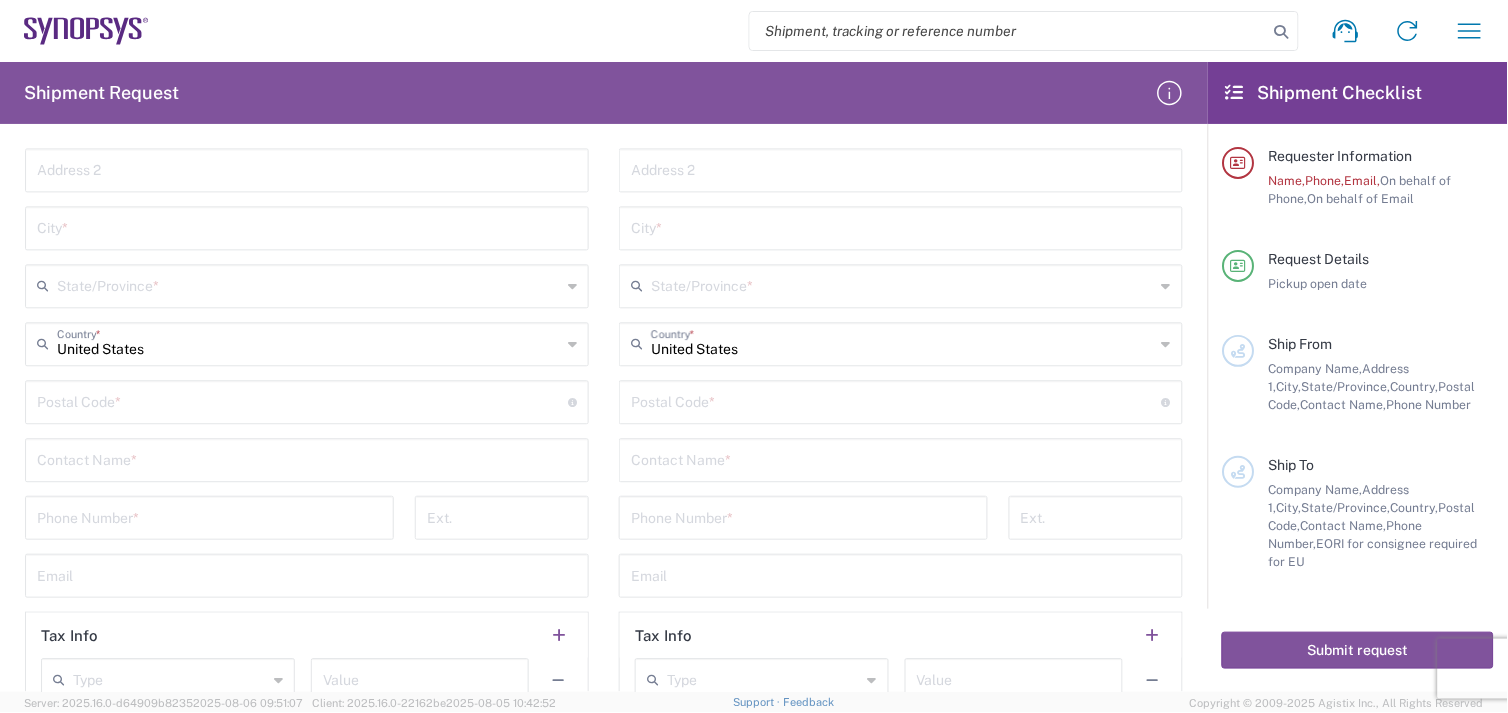 scroll, scrollTop: 1000, scrollLeft: 0, axis: vertical 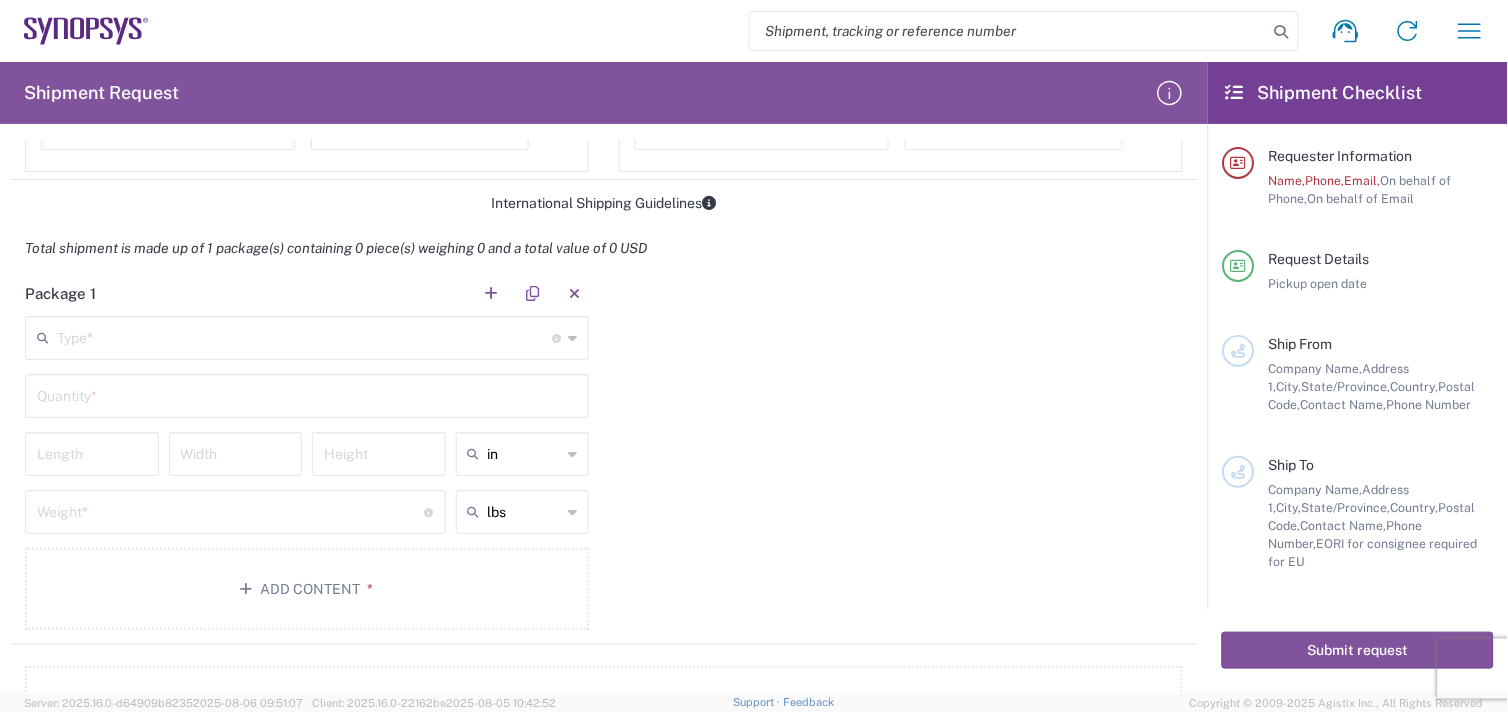 click 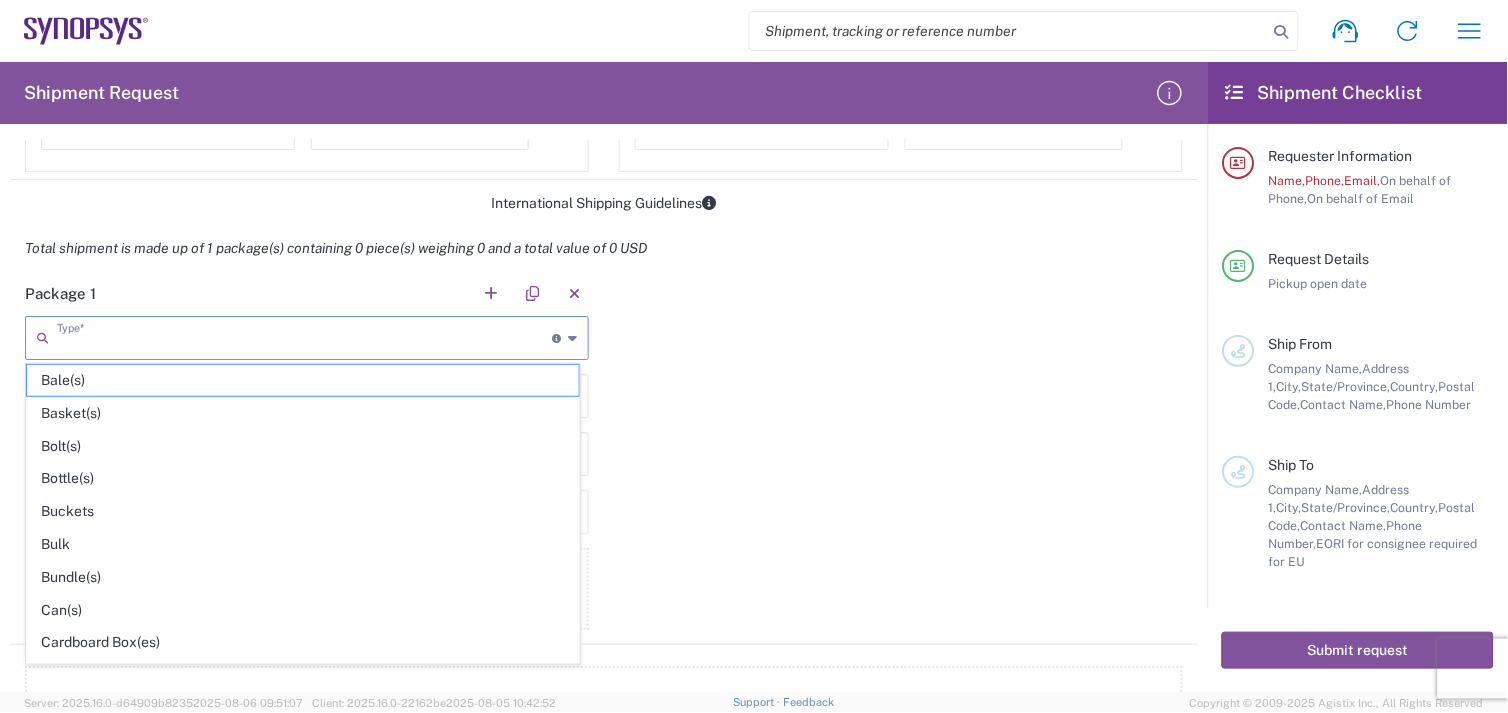 click on "Package 1   Type  * Material used to package goods Bale(s) Basket(s) Bolt(s) Bottle(s) Buckets Bulk Bundle(s) Can(s) Cardboard Box(es) Carton(s) Case(s) Cask(s) Crate(s) Crating Bid Required Cylinder(s) Drum(s) (Fiberboard) Drum(s) (Metal) Drum(s) (Plastic) Envelope Large Box Loose Agricultrural Product Medium Box Naked Cargo (UnPackaged) Pail(s) PAK Pallet(s) Oversized (Not Stackable) Pallet(s) Oversized (Stackable) Pallet(s) Standard (Not Stackable) Pallet(s) Standard (Stackable) Rack Roll(s) Skid(s) Slipsheet Small Box Tube Vendor Packaging Xtreme Half Stack Your Packaging  Quantity  *  Length   Width   Height  in in cm ft  Weight  * Total weight of package(s) in pounds or kilograms lbs lbs kgs Add Content *" 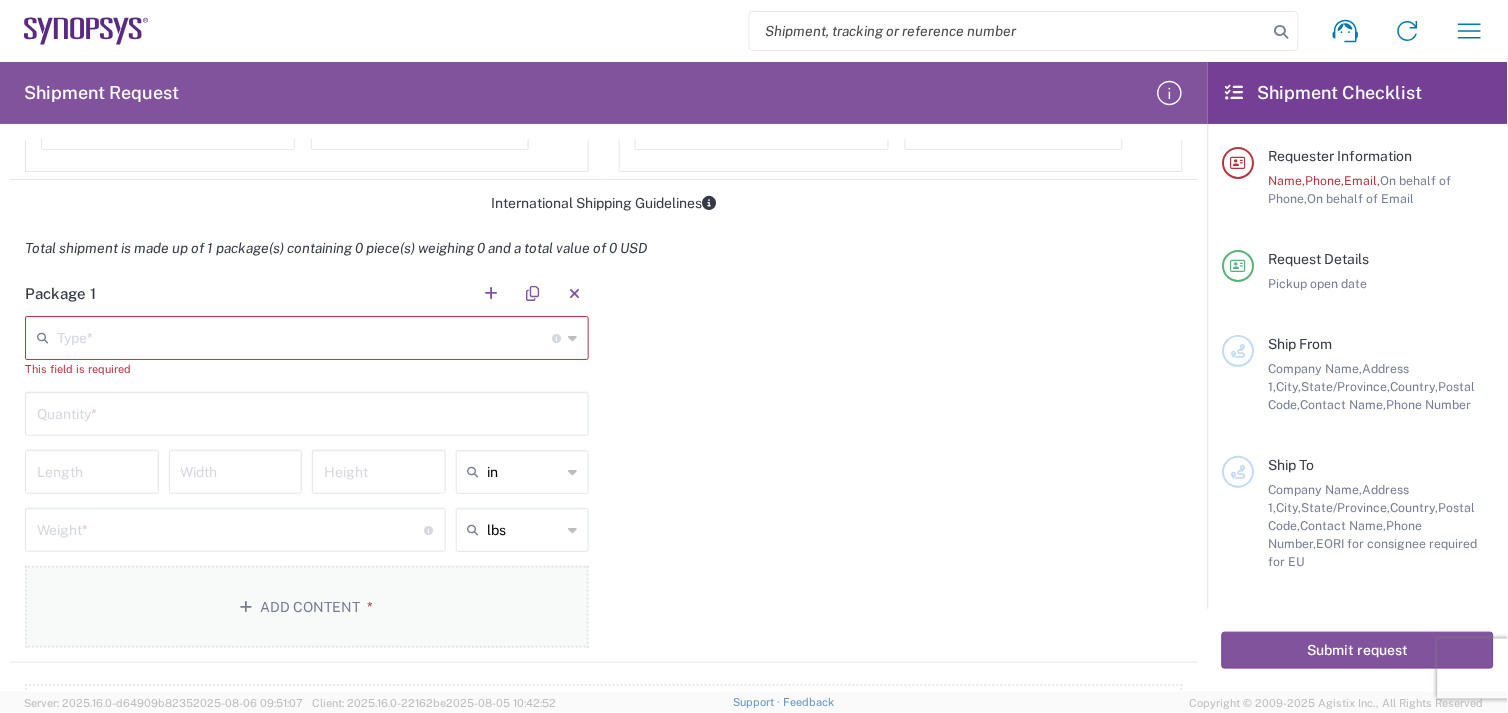 click on "Add Content *" 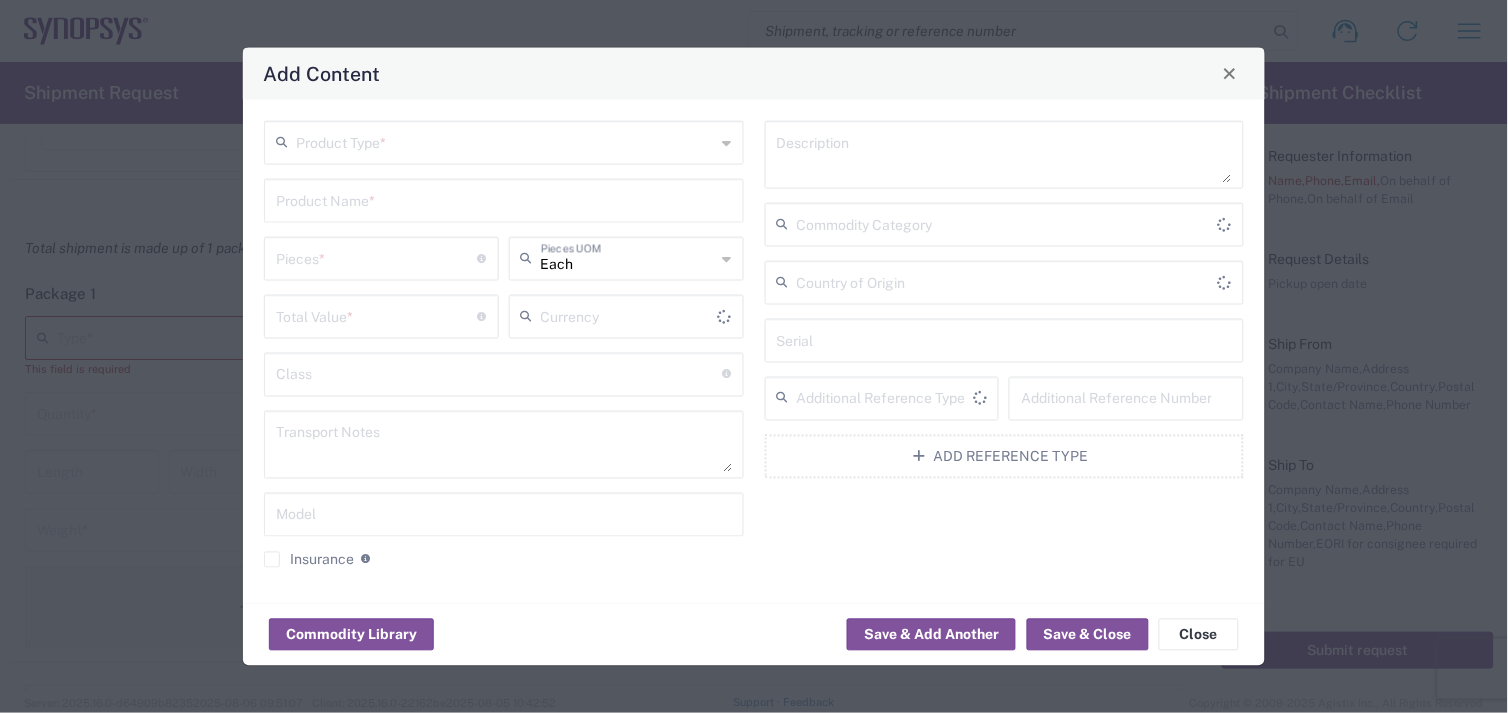 type on "US Dollar" 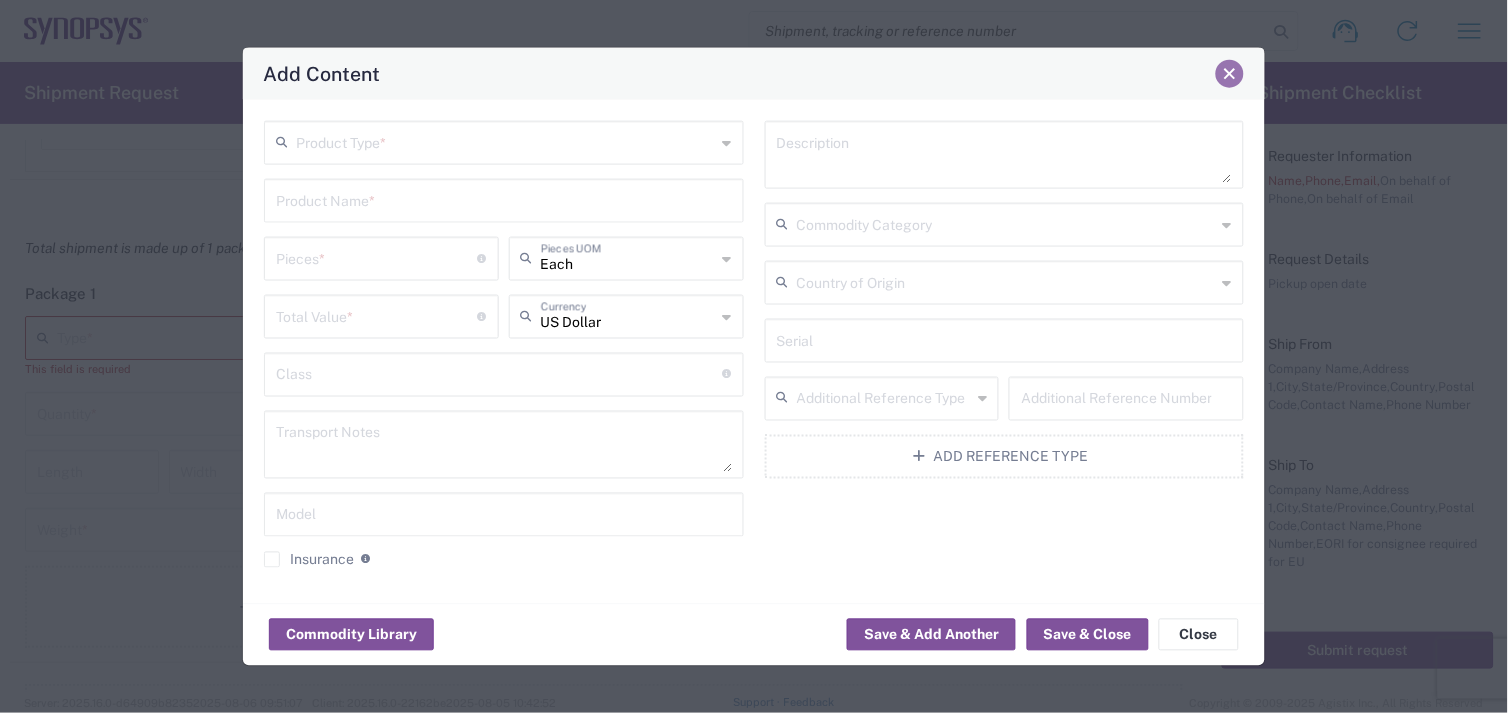 click 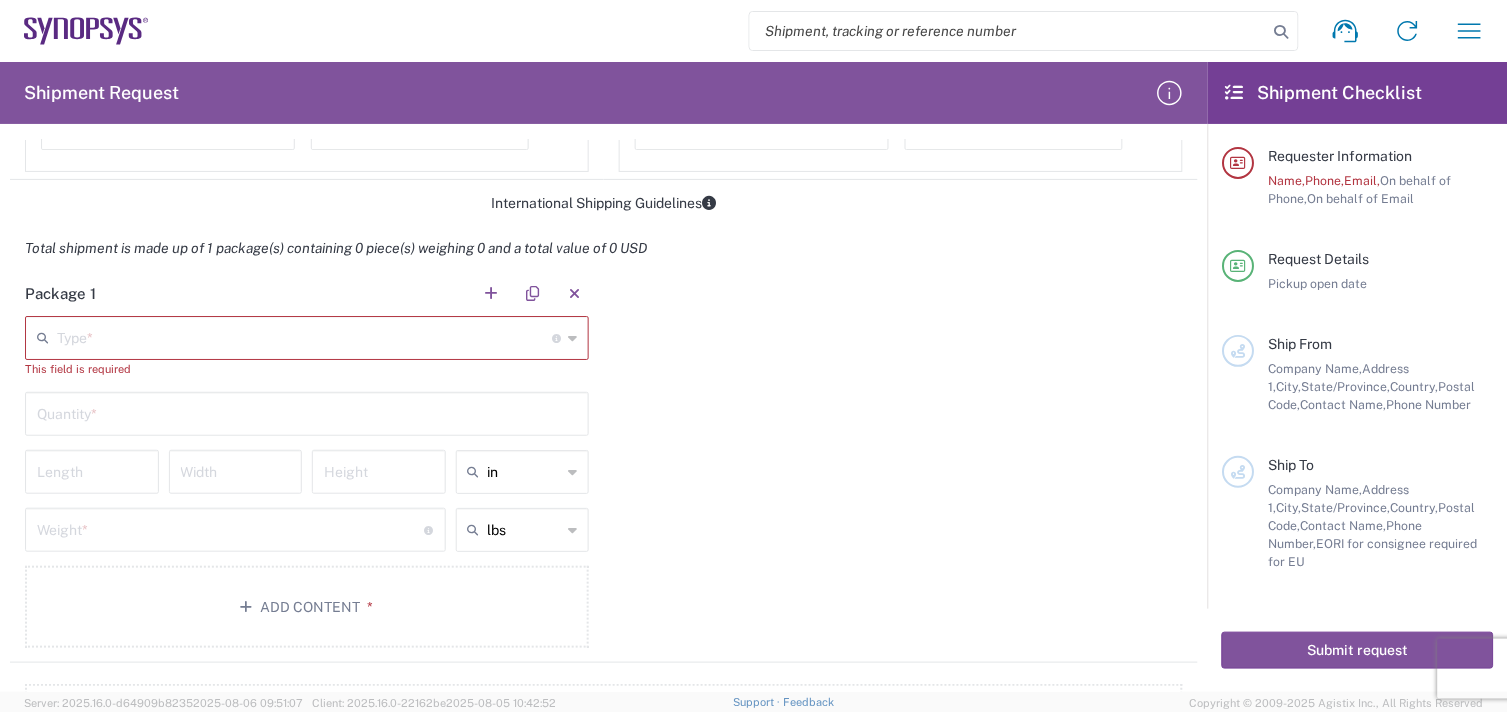 click 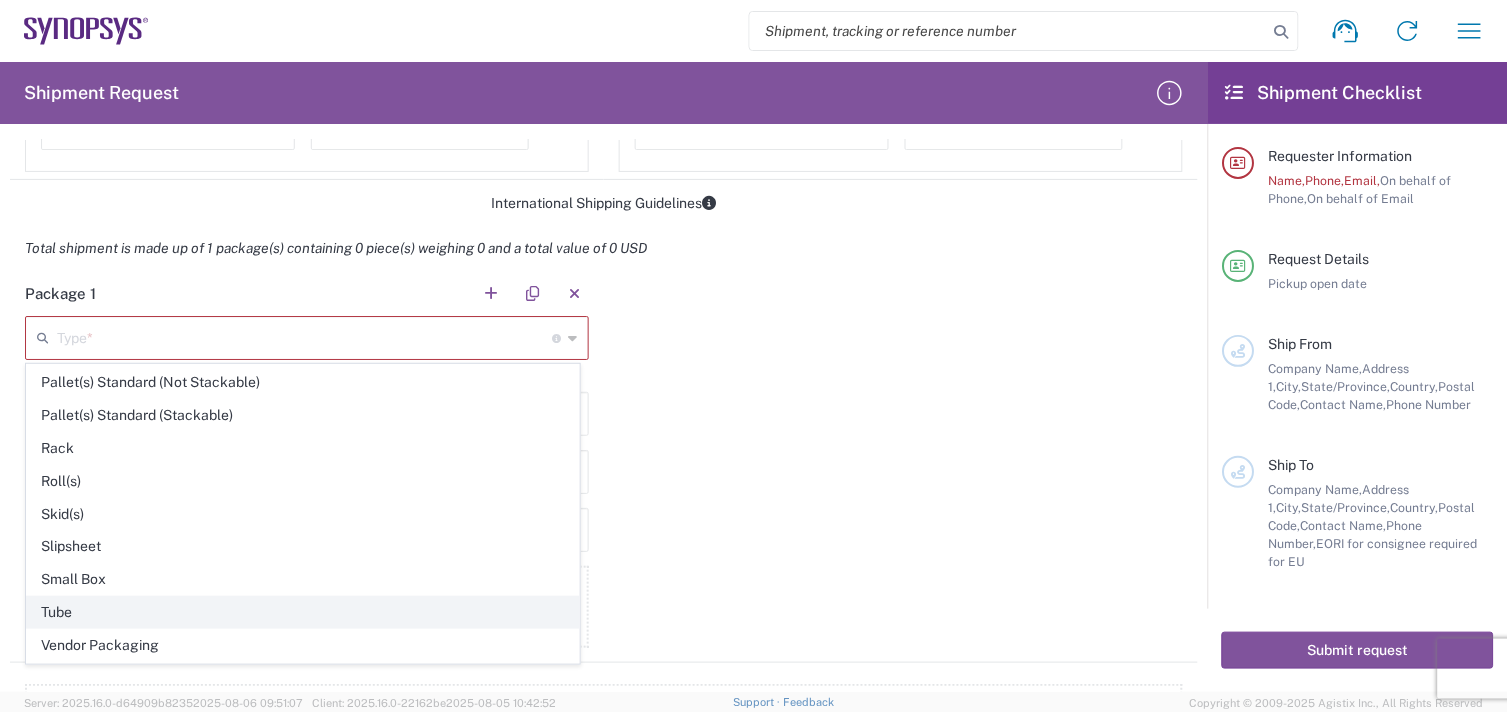 scroll, scrollTop: 843, scrollLeft: 0, axis: vertical 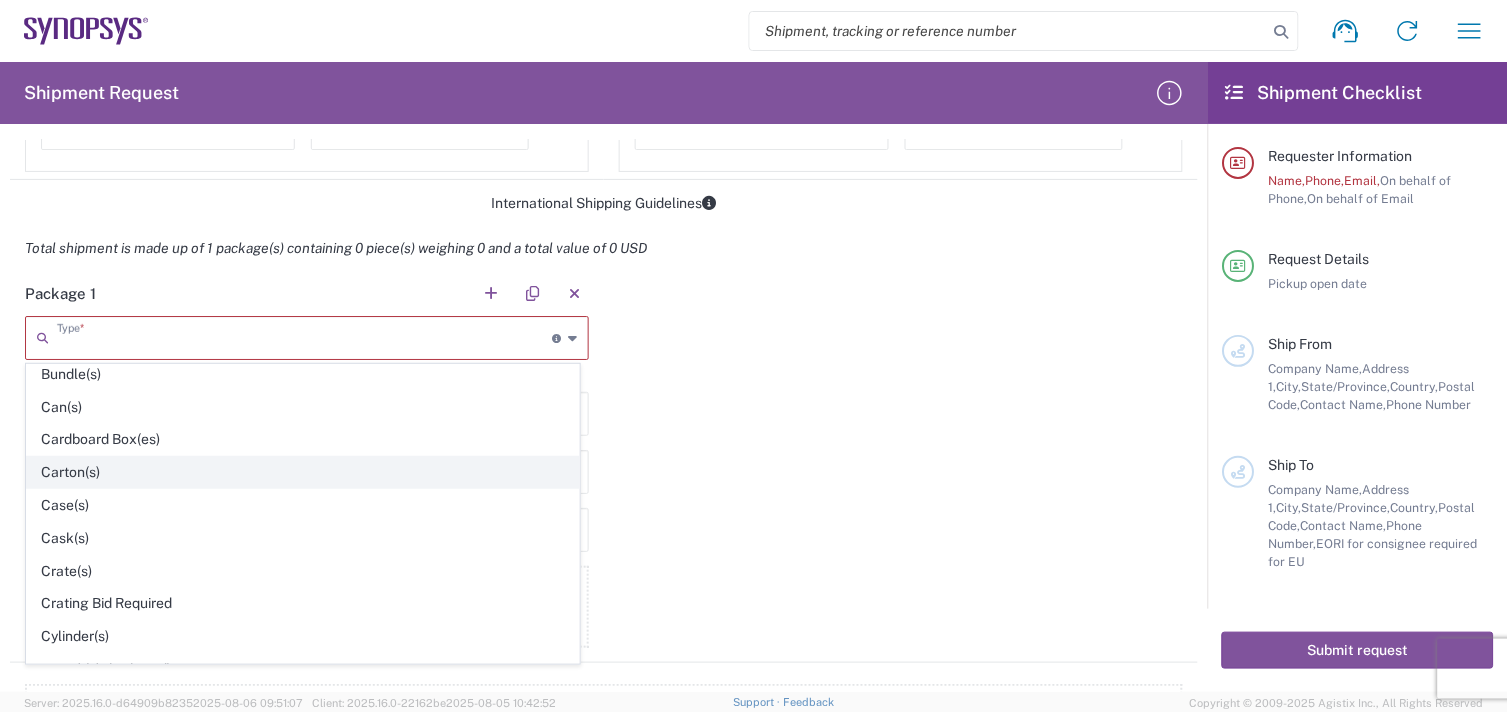 click on "Carton(s)" 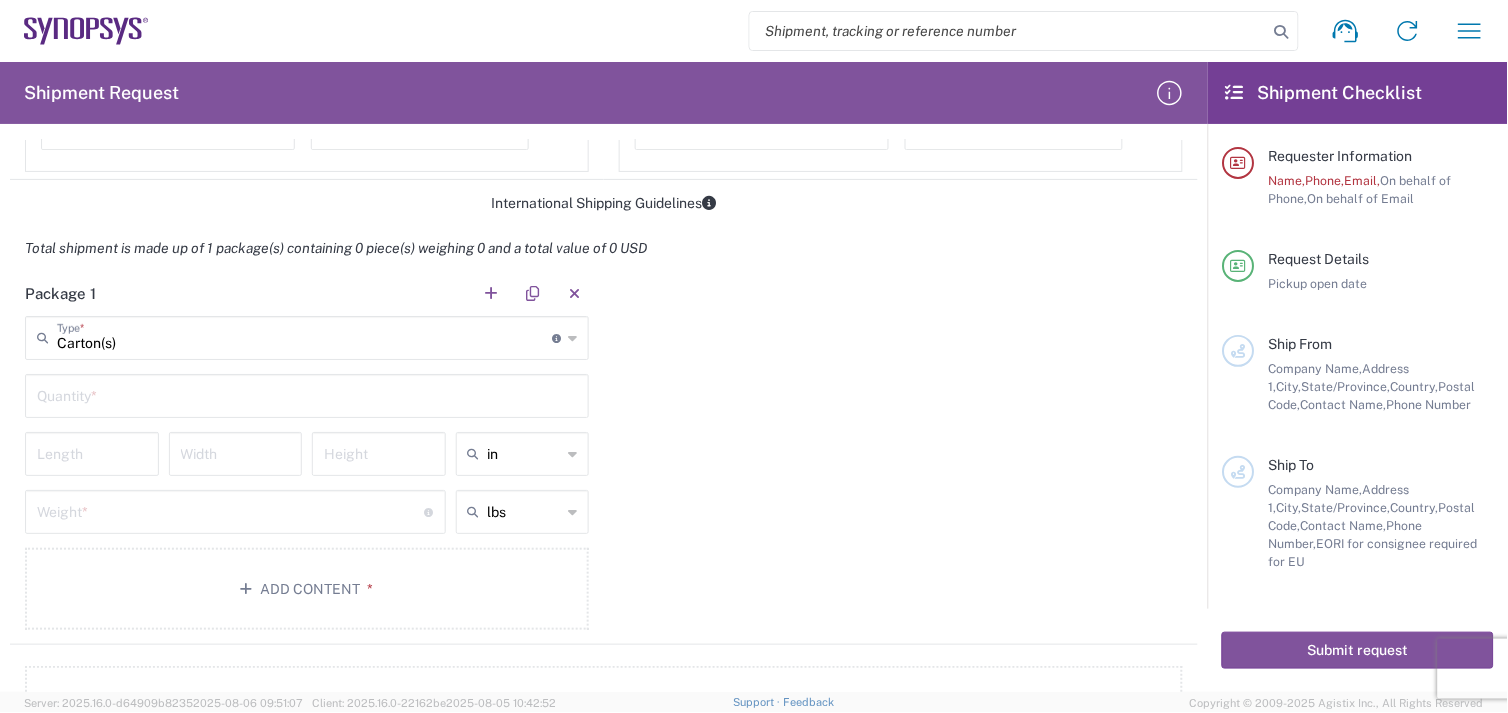 click on "Quantity  *" 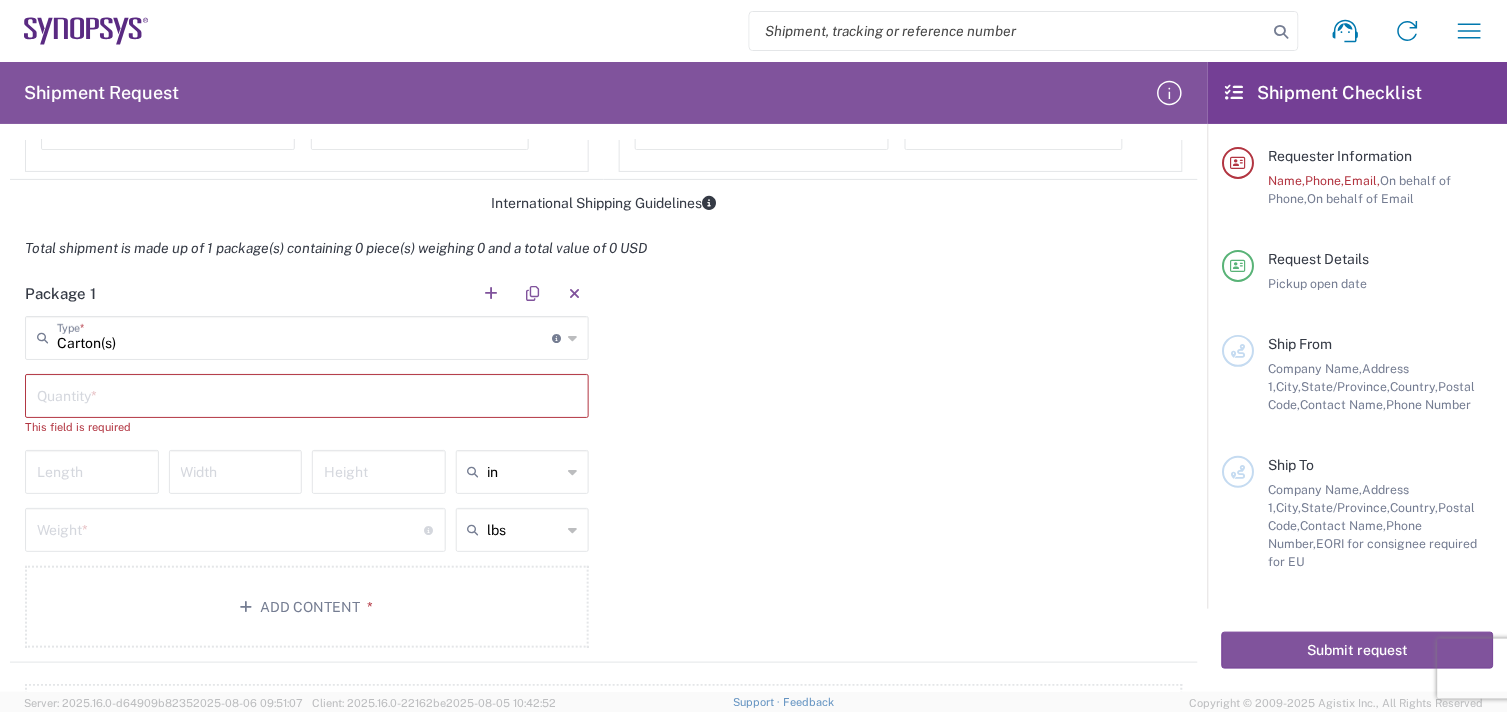 click at bounding box center [307, 394] 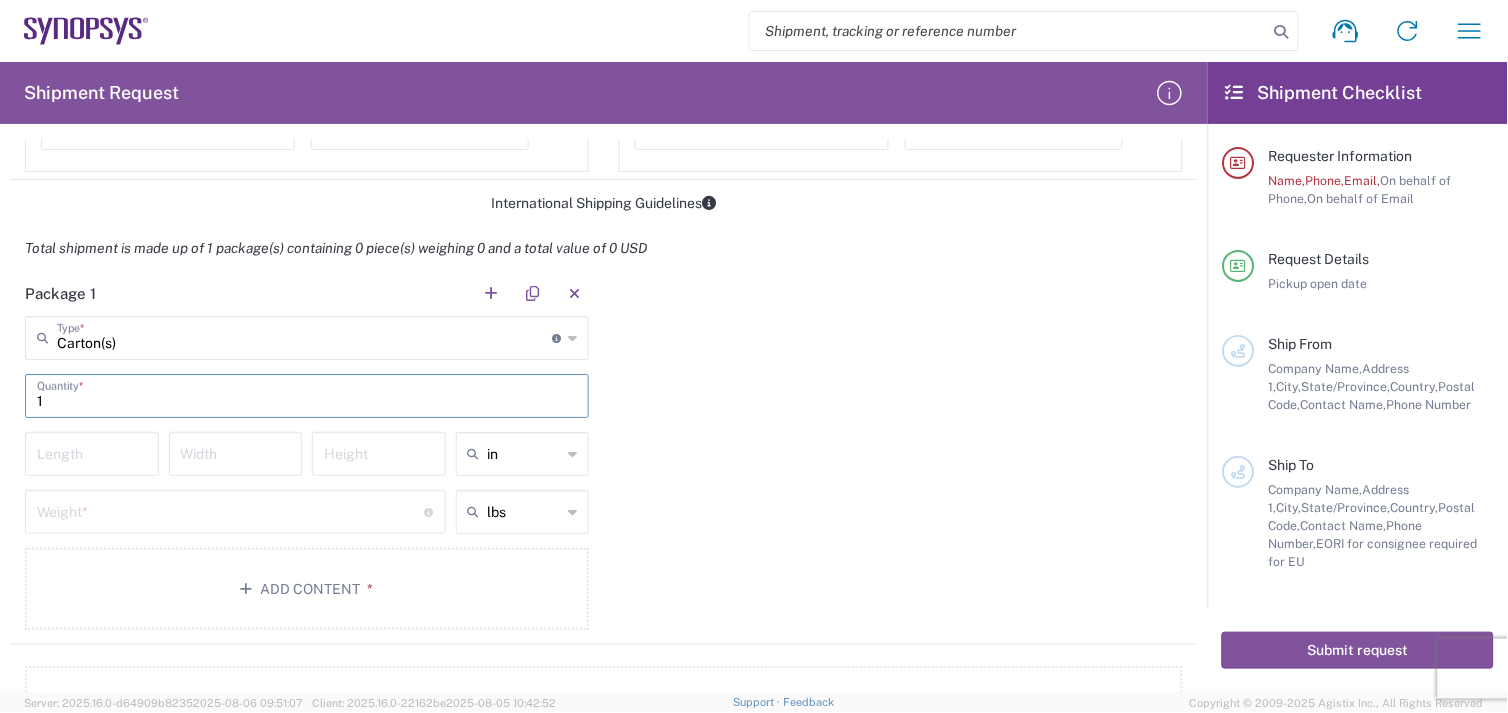 type on "1" 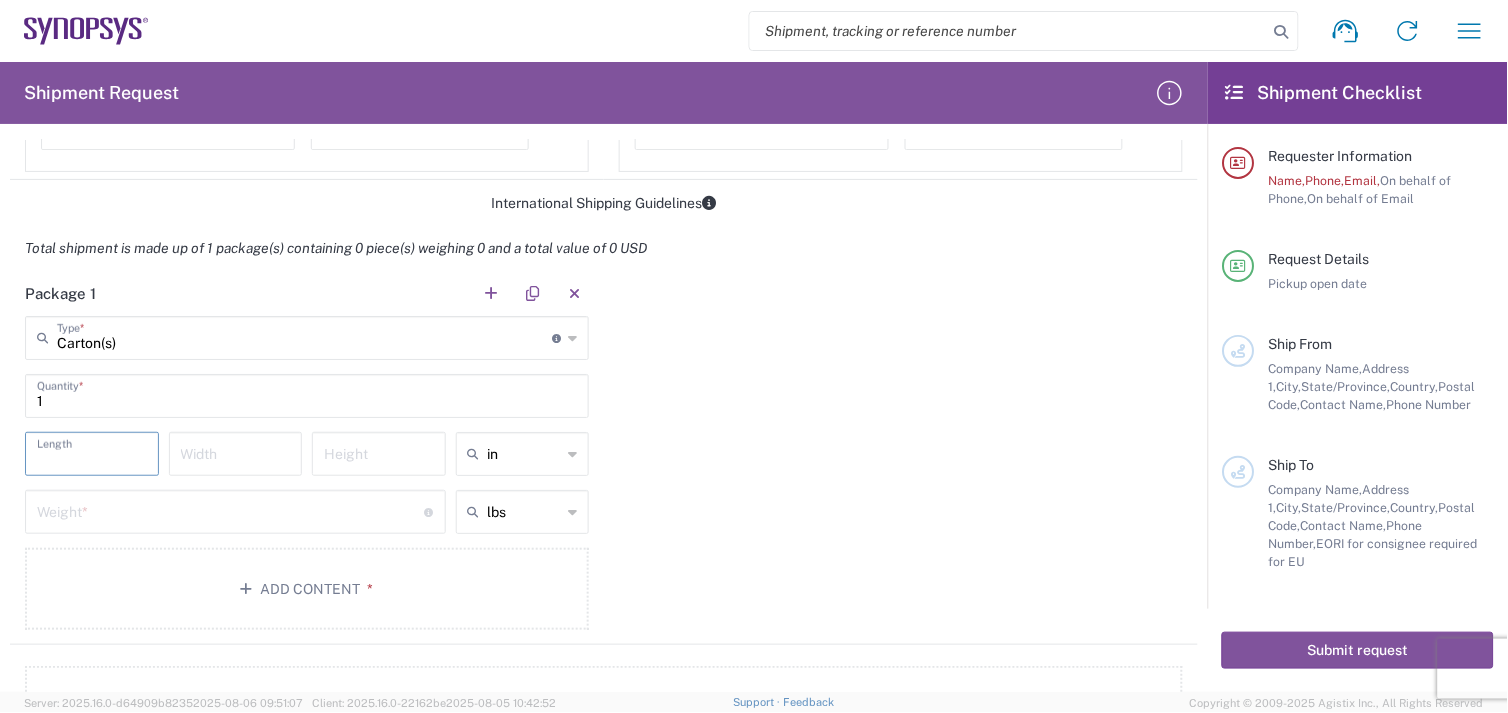 click at bounding box center [236, 452] 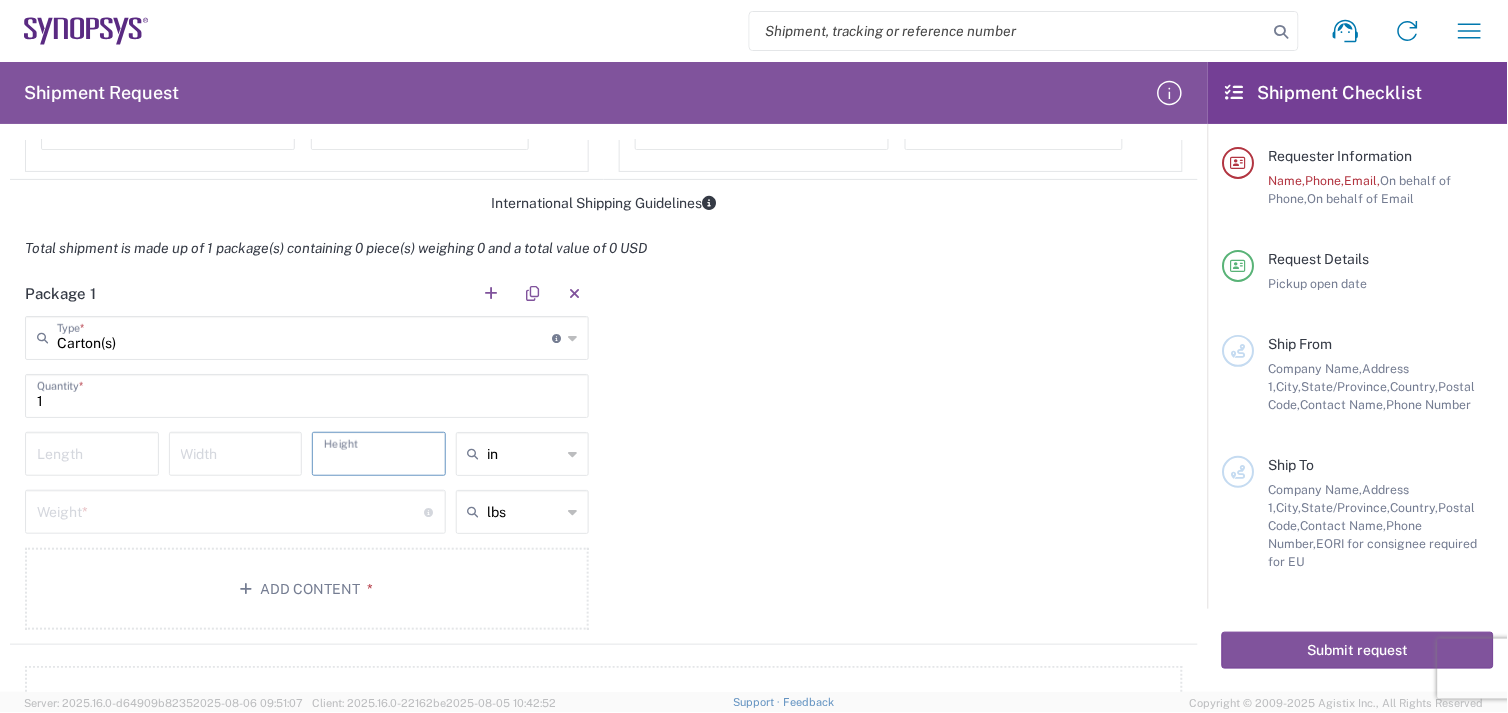 click at bounding box center [379, 452] 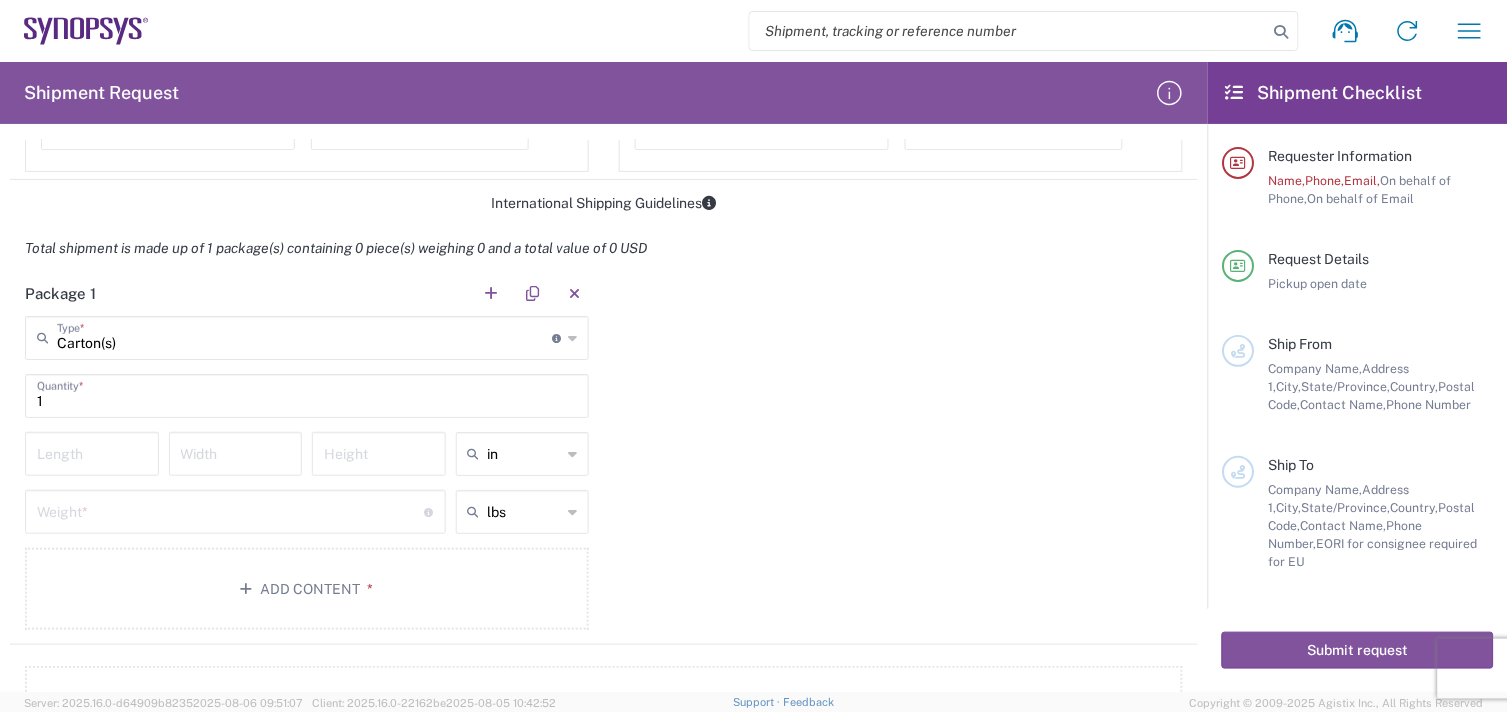 click on "Length" 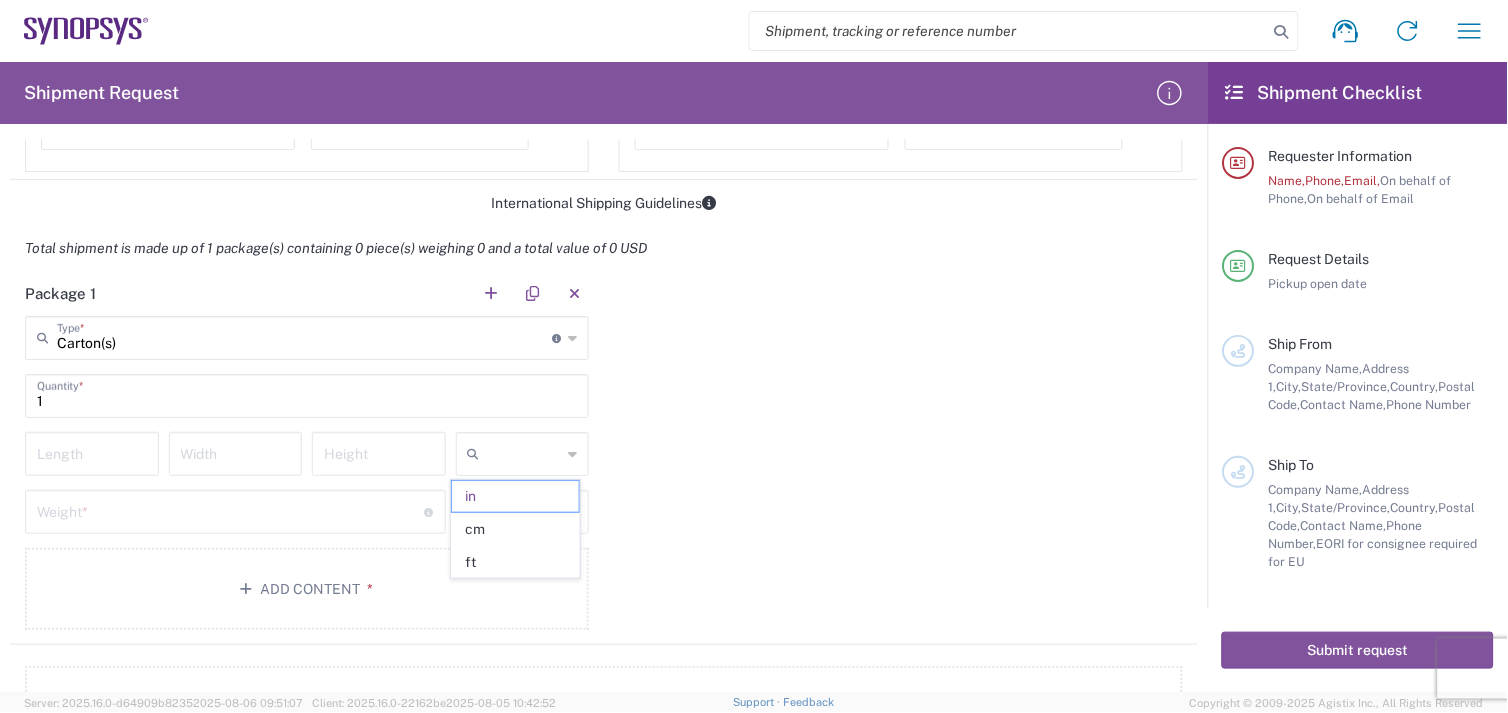 click 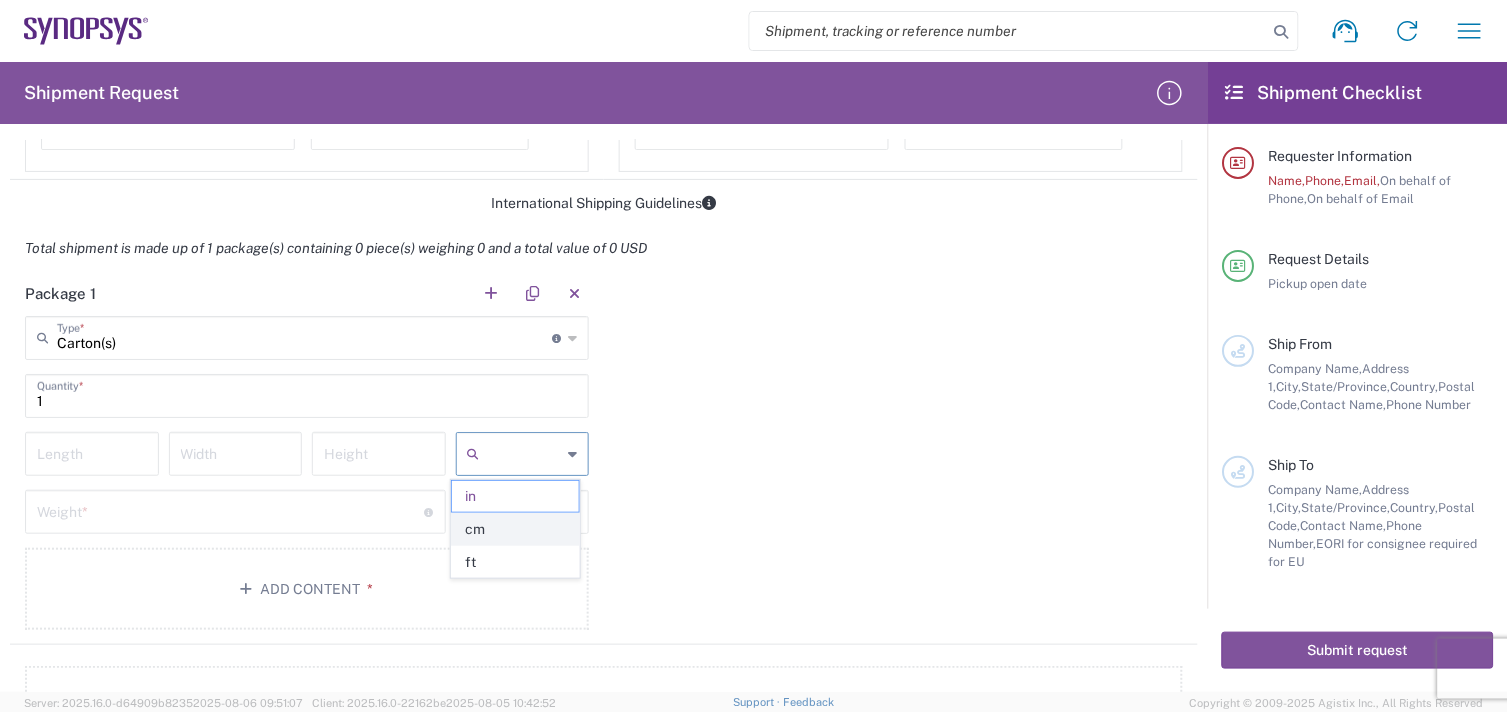 click on "cm" 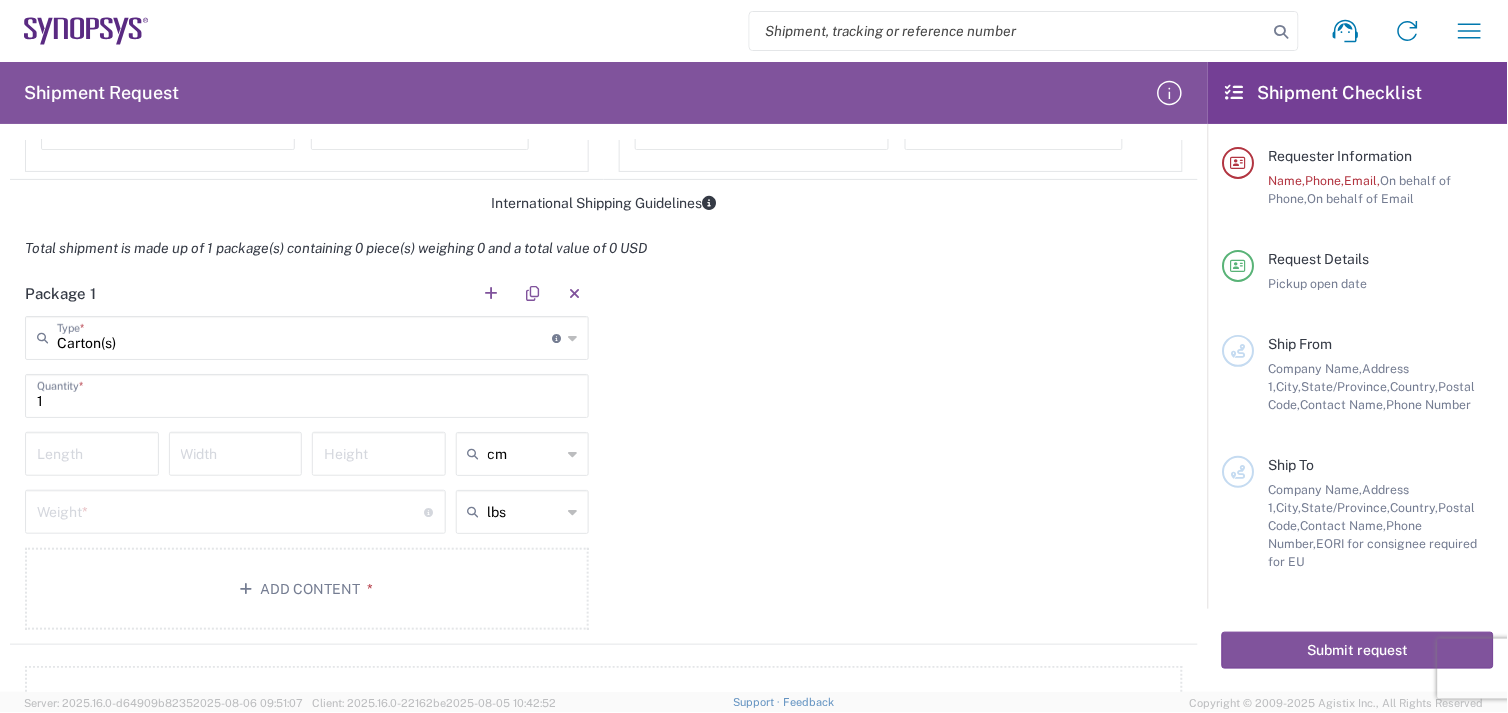 click at bounding box center [92, 452] 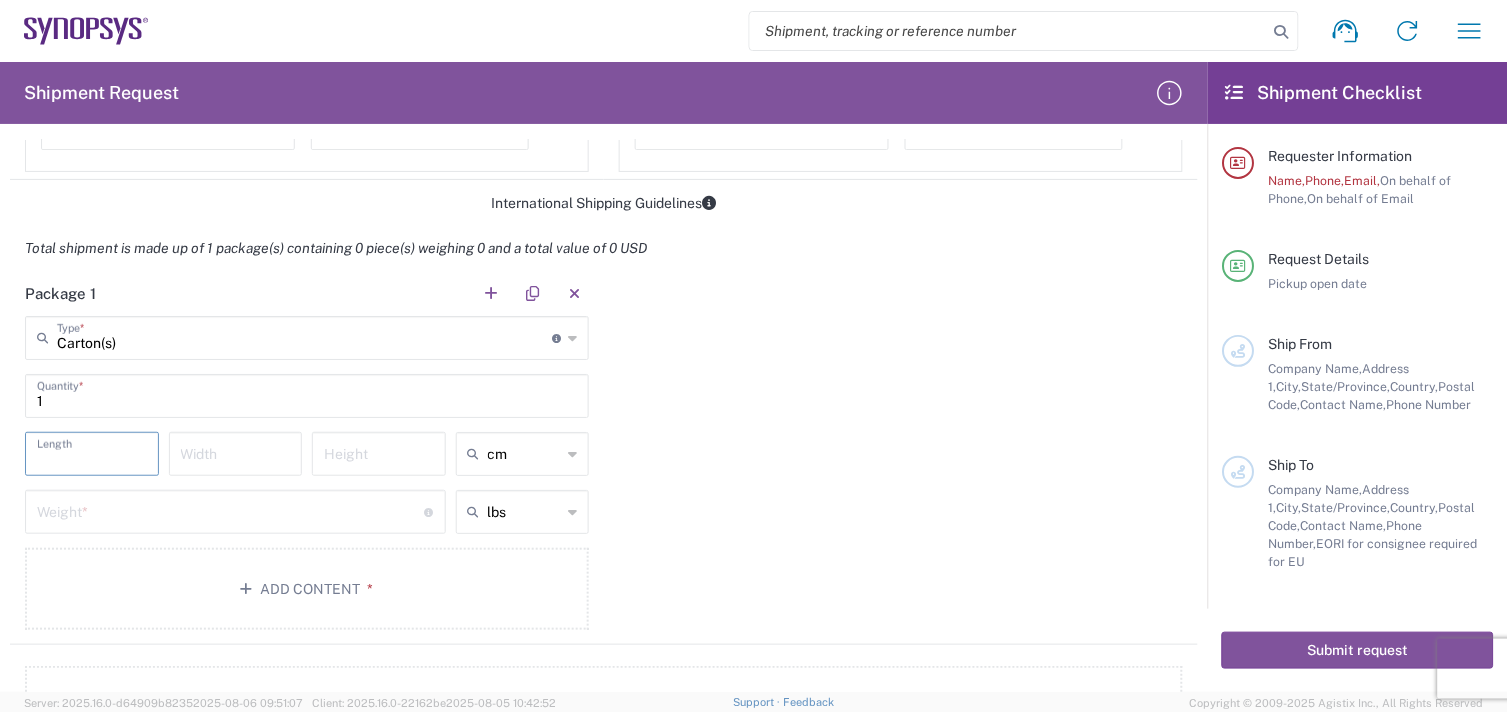 click at bounding box center (92, 452) 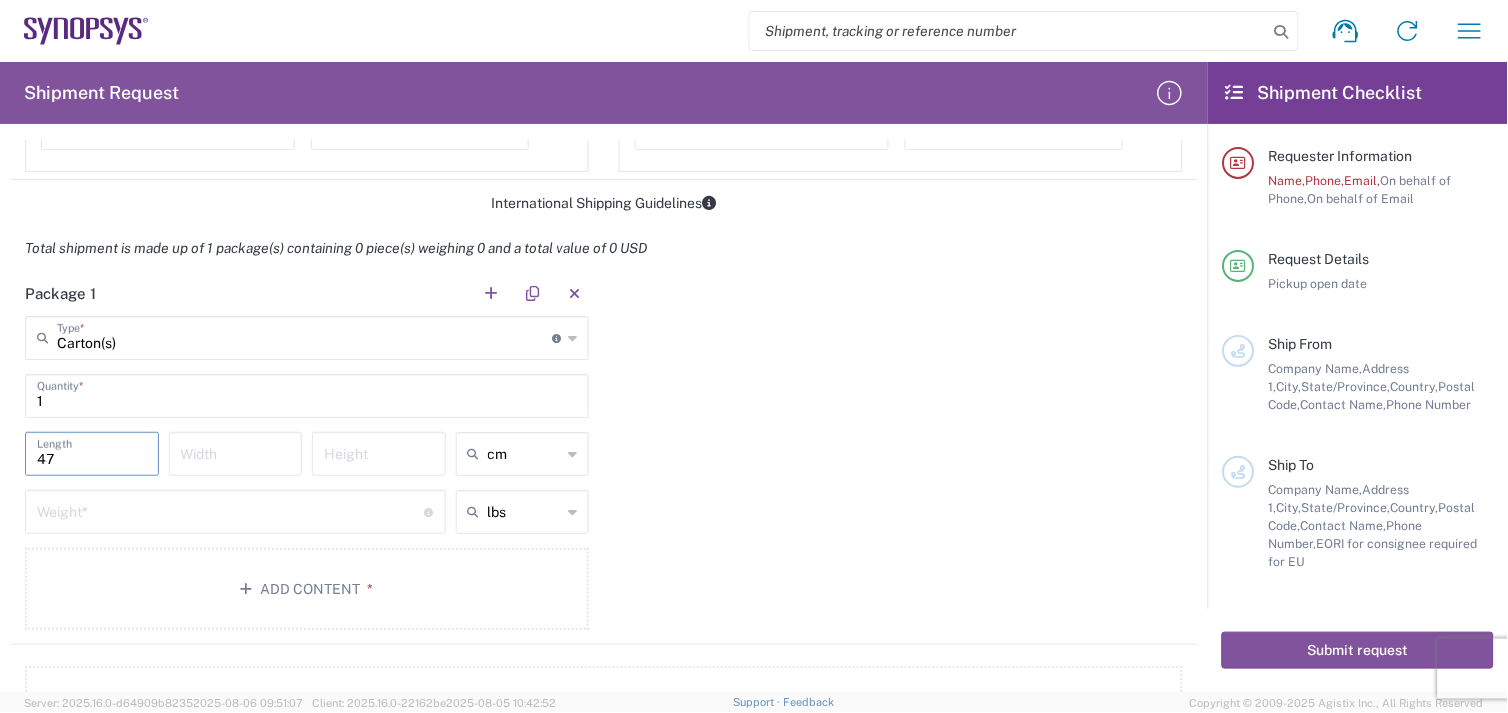 type on "47" 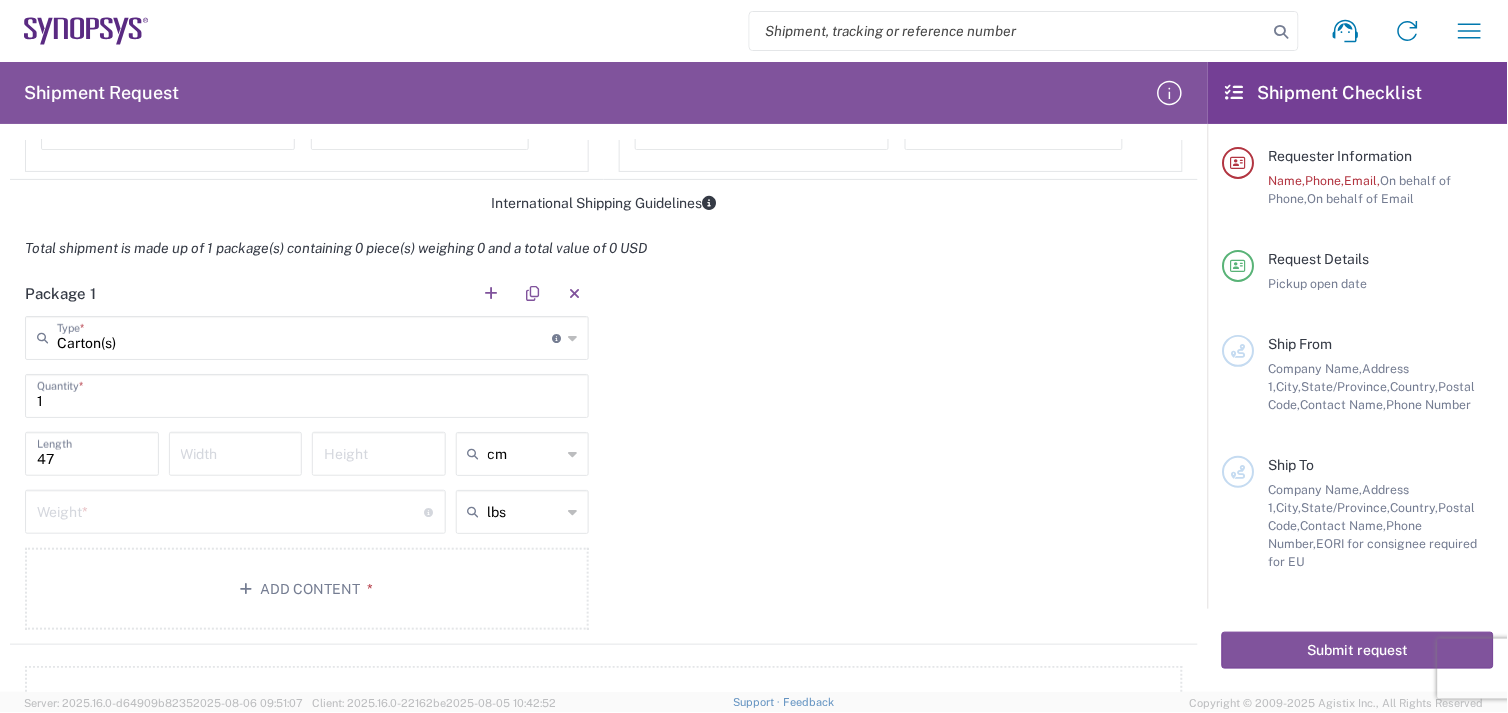 click at bounding box center [236, 452] 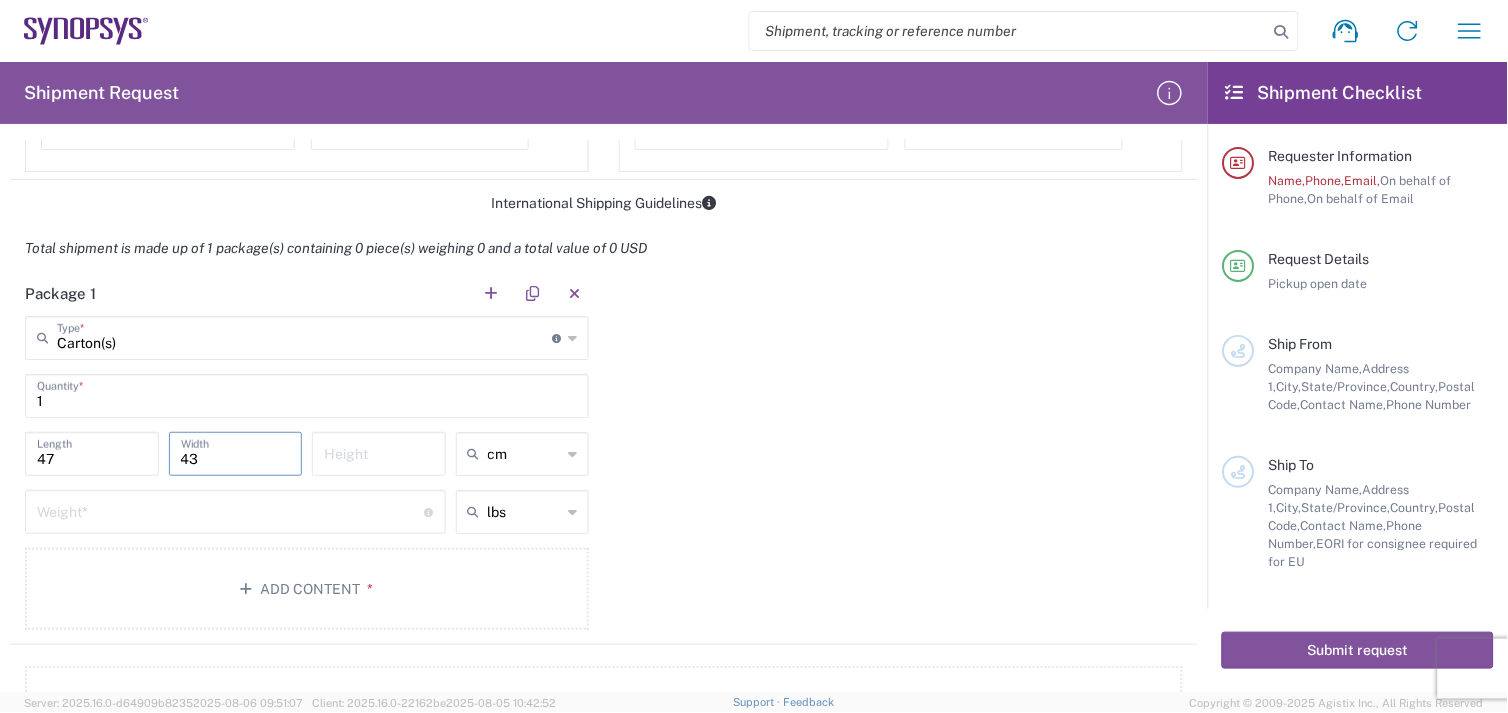 type on "43" 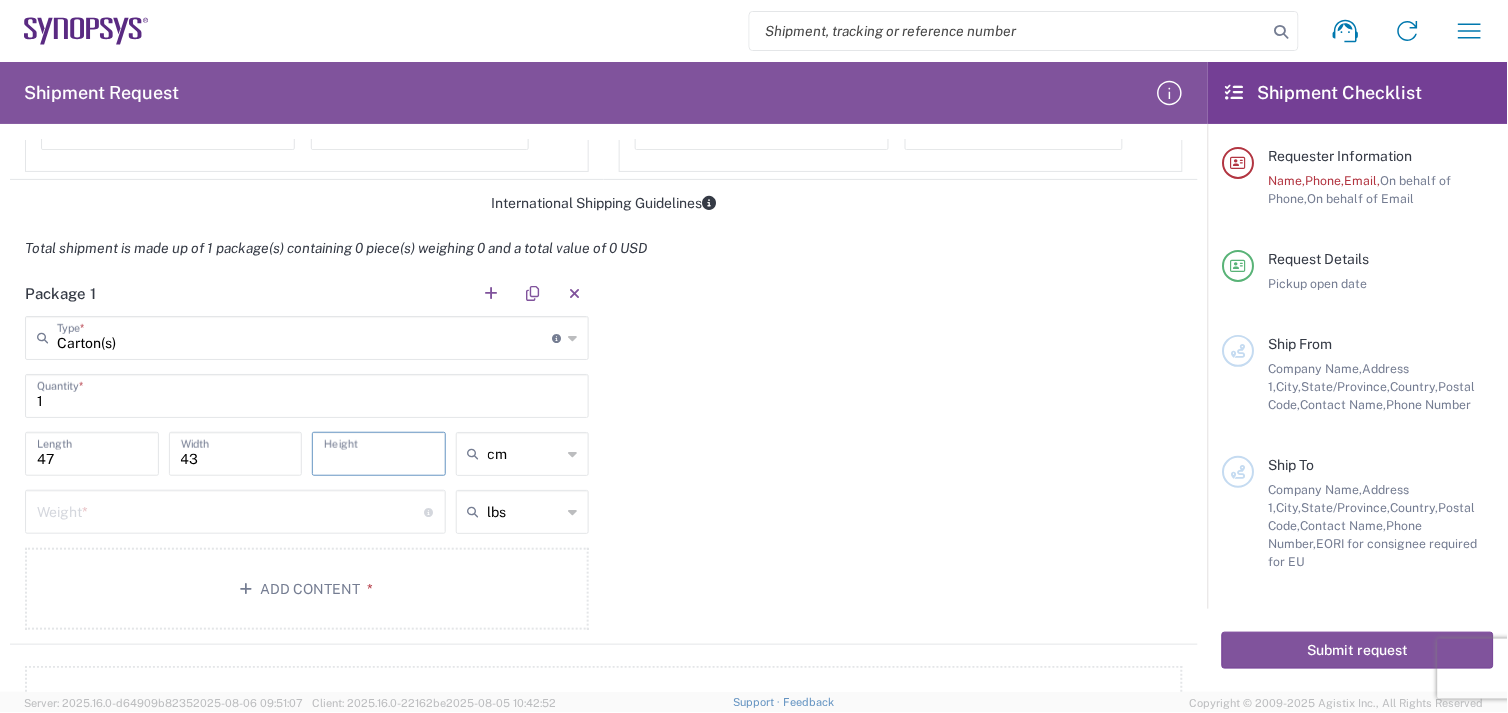 click at bounding box center [379, 452] 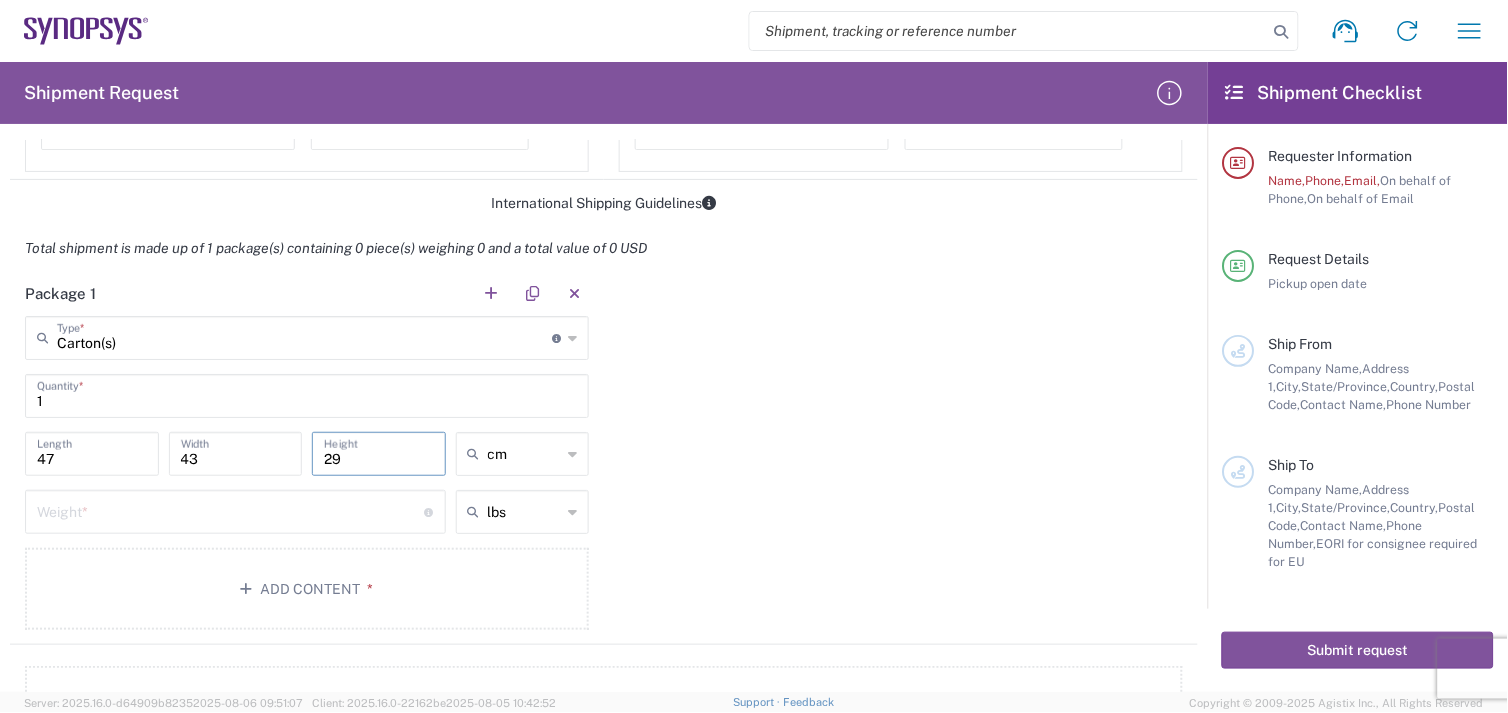 type on "29" 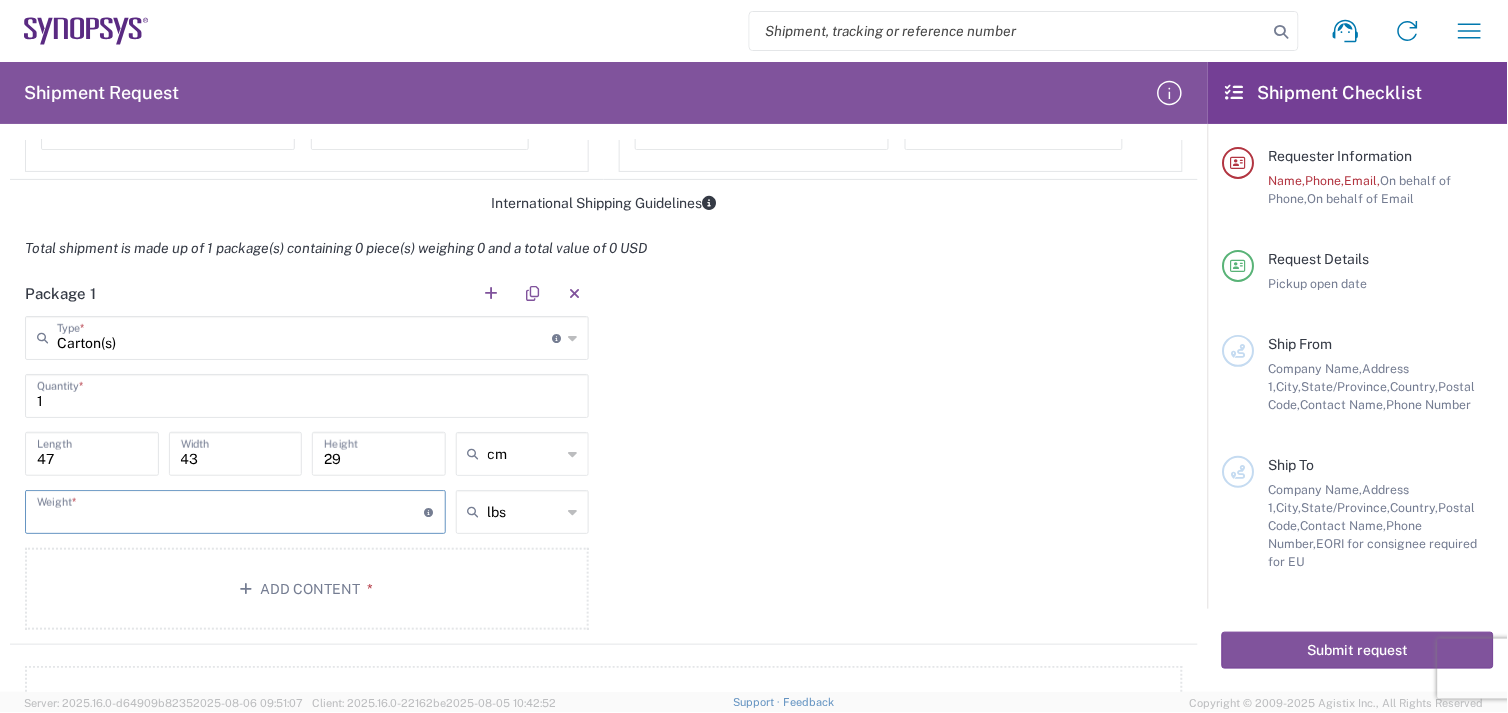 click at bounding box center [231, 510] 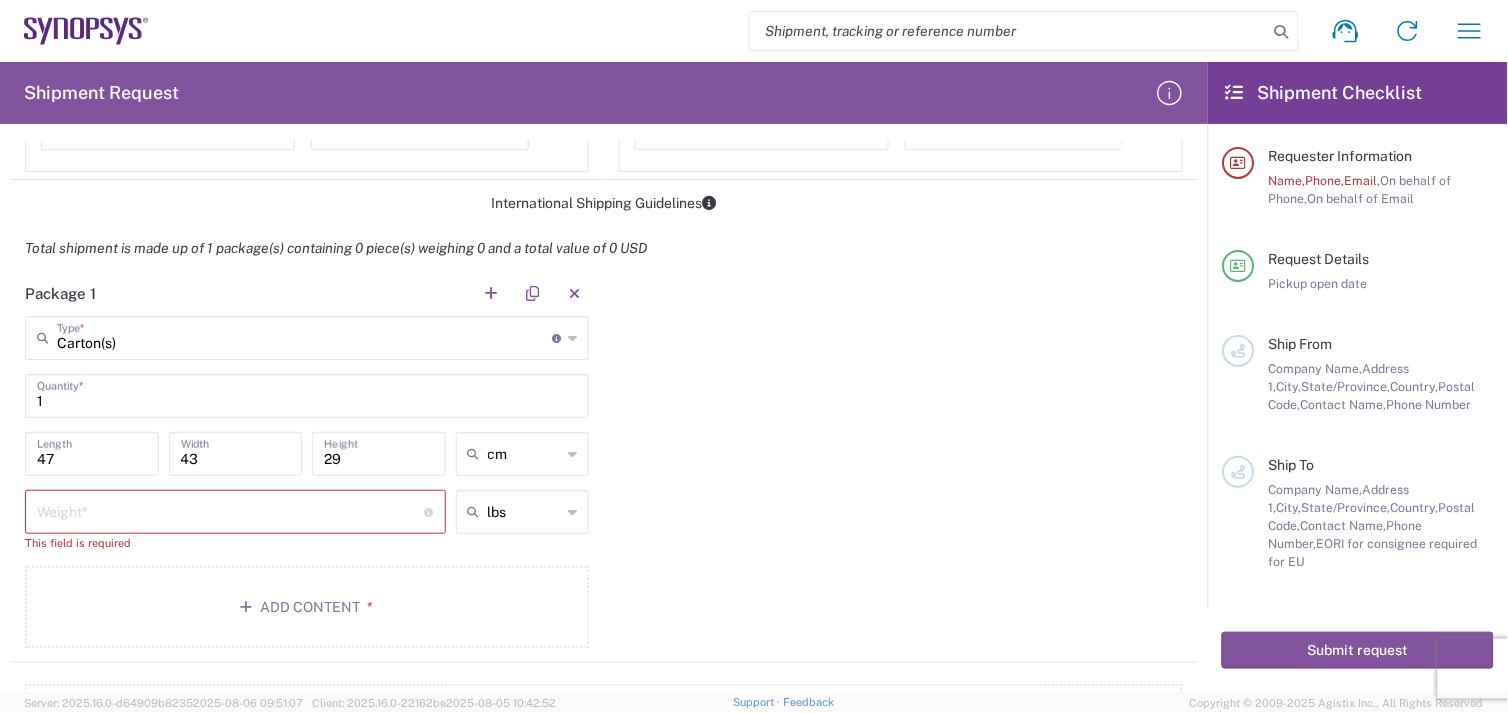 click 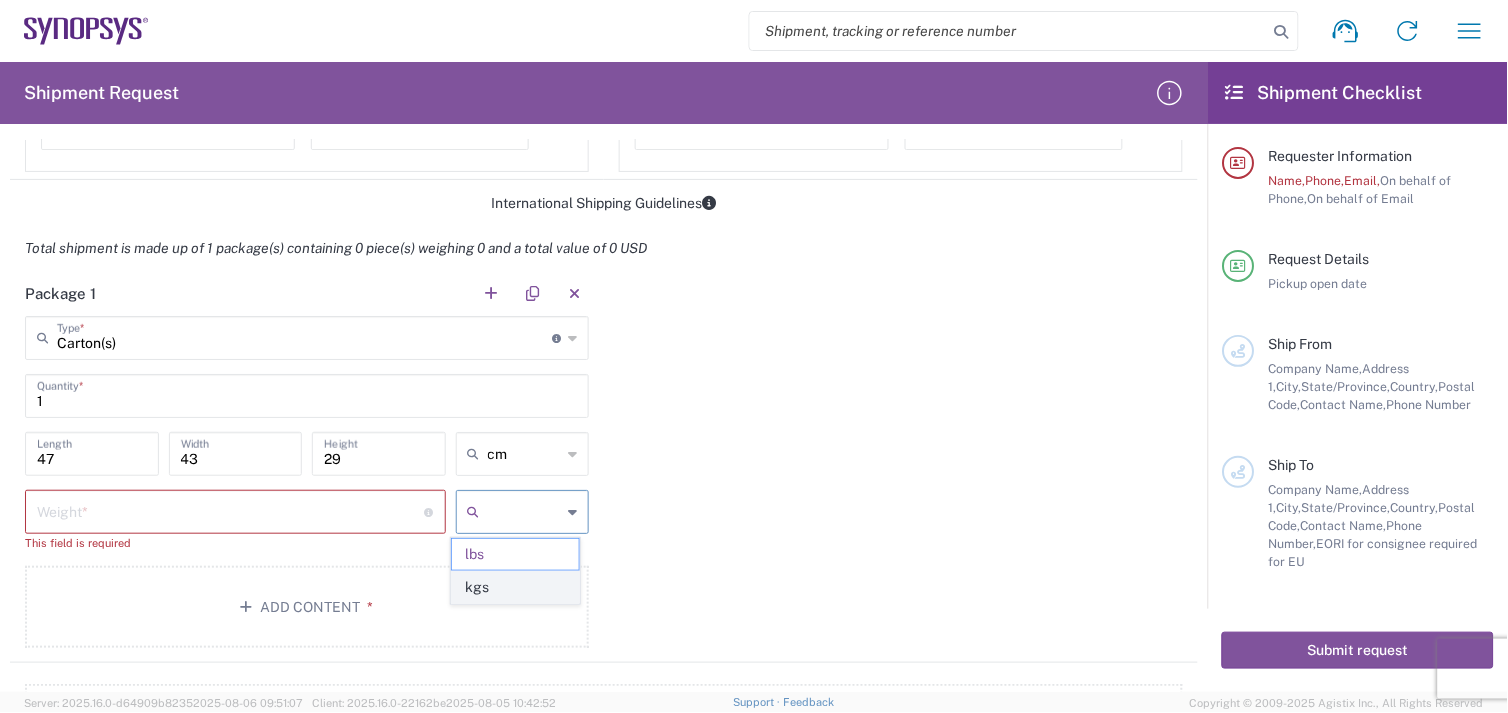 click on "kgs" 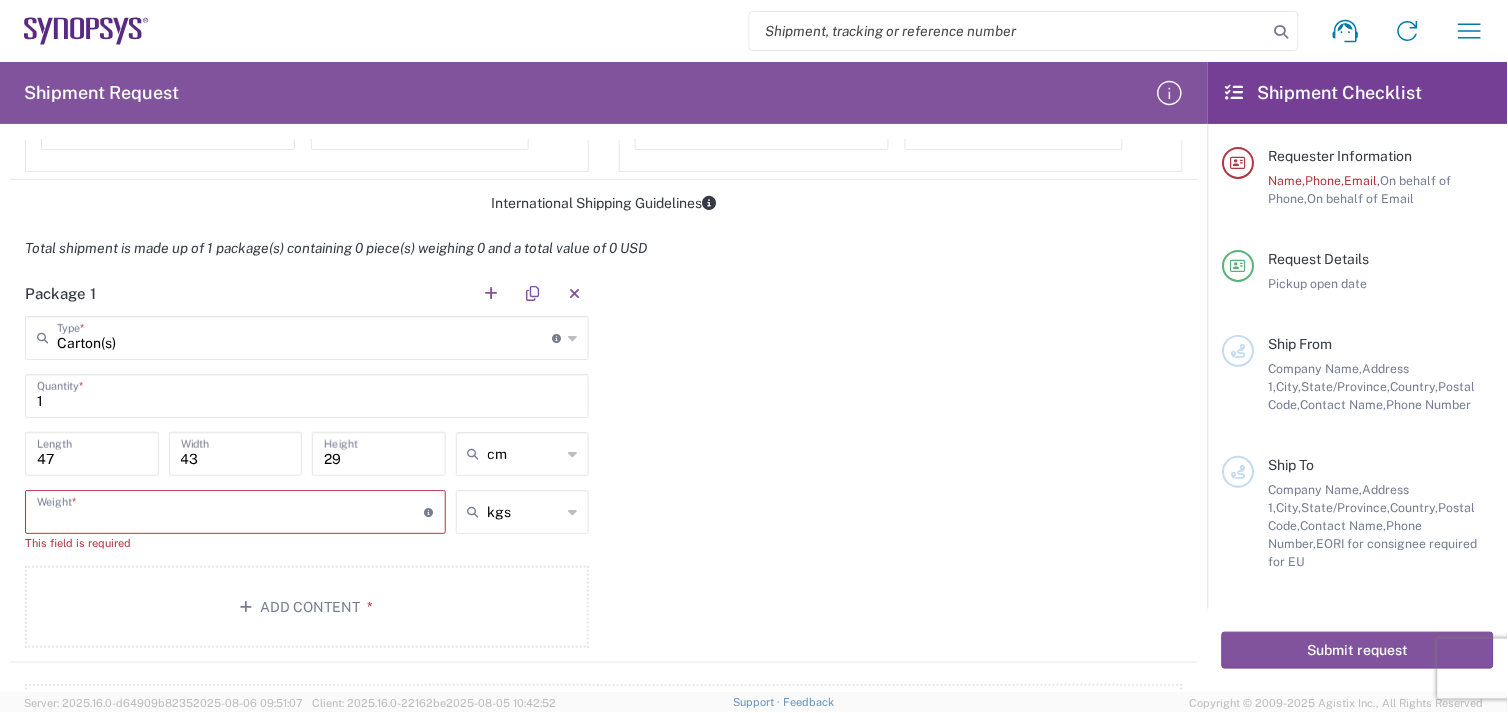click at bounding box center [231, 510] 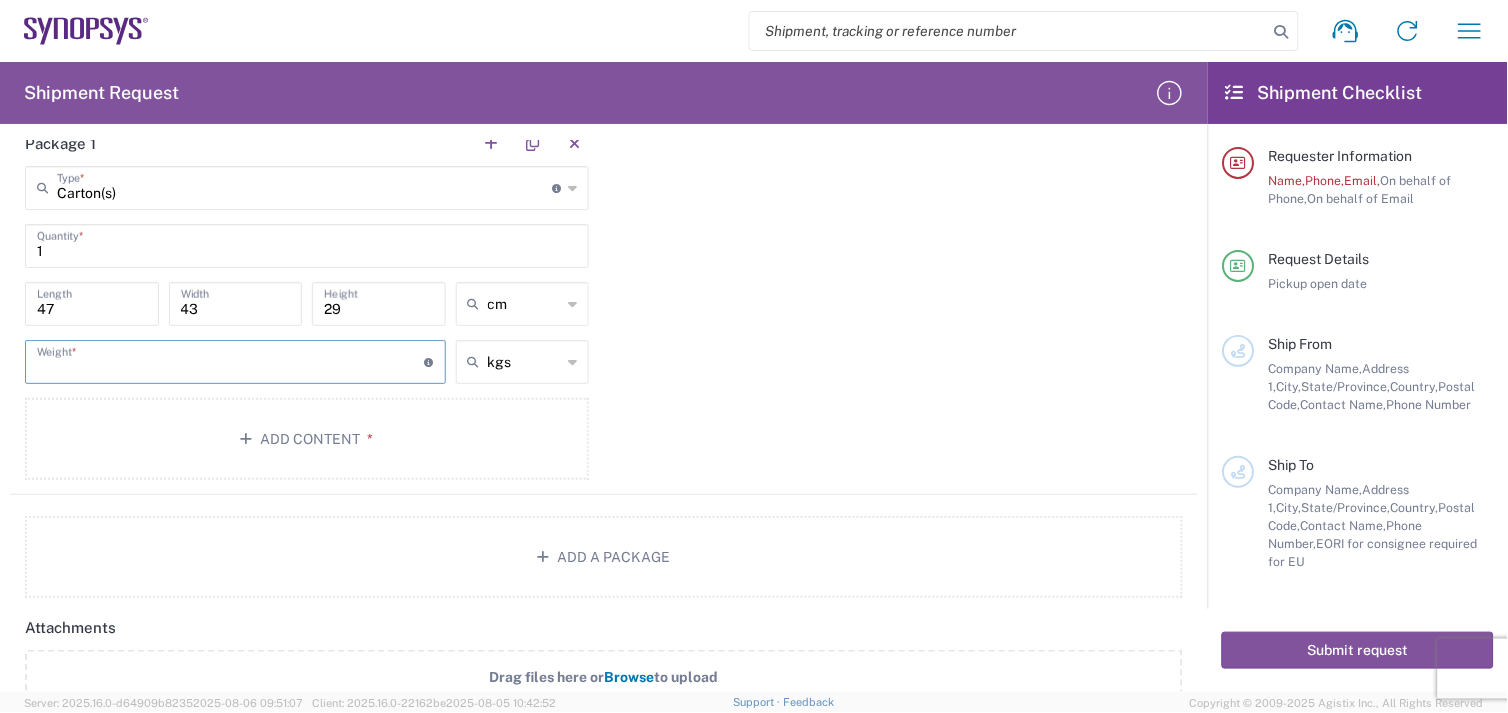scroll, scrollTop: 1666, scrollLeft: 0, axis: vertical 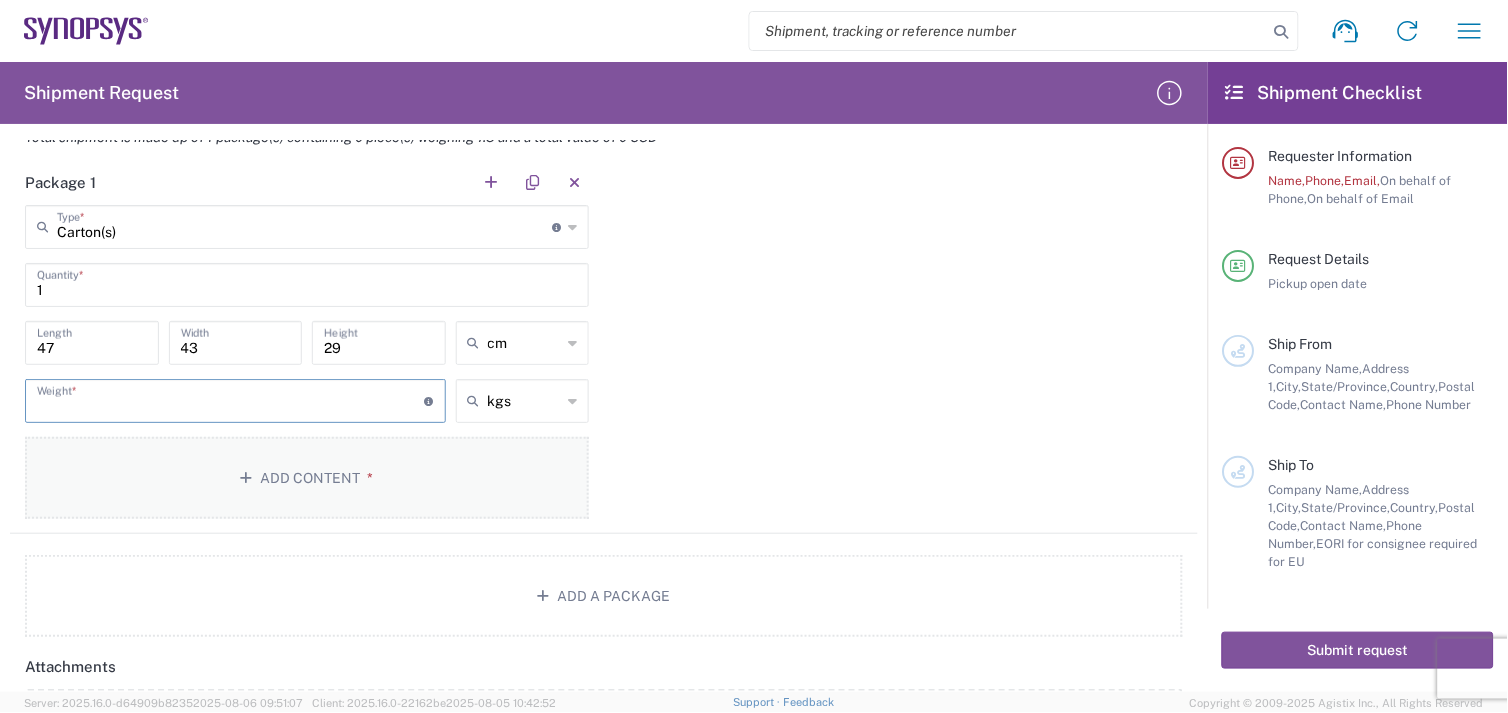 type on "[NUMBER]" 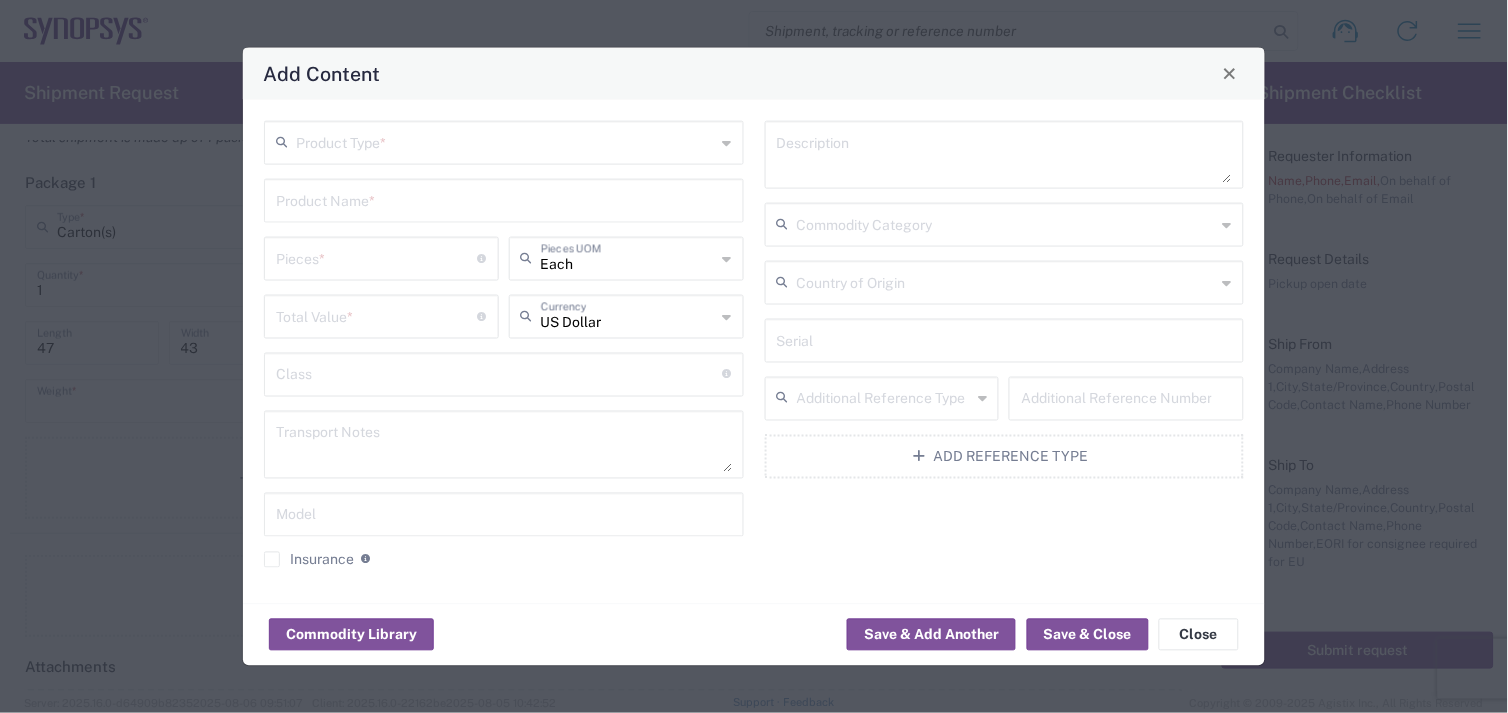 click at bounding box center (506, 140) 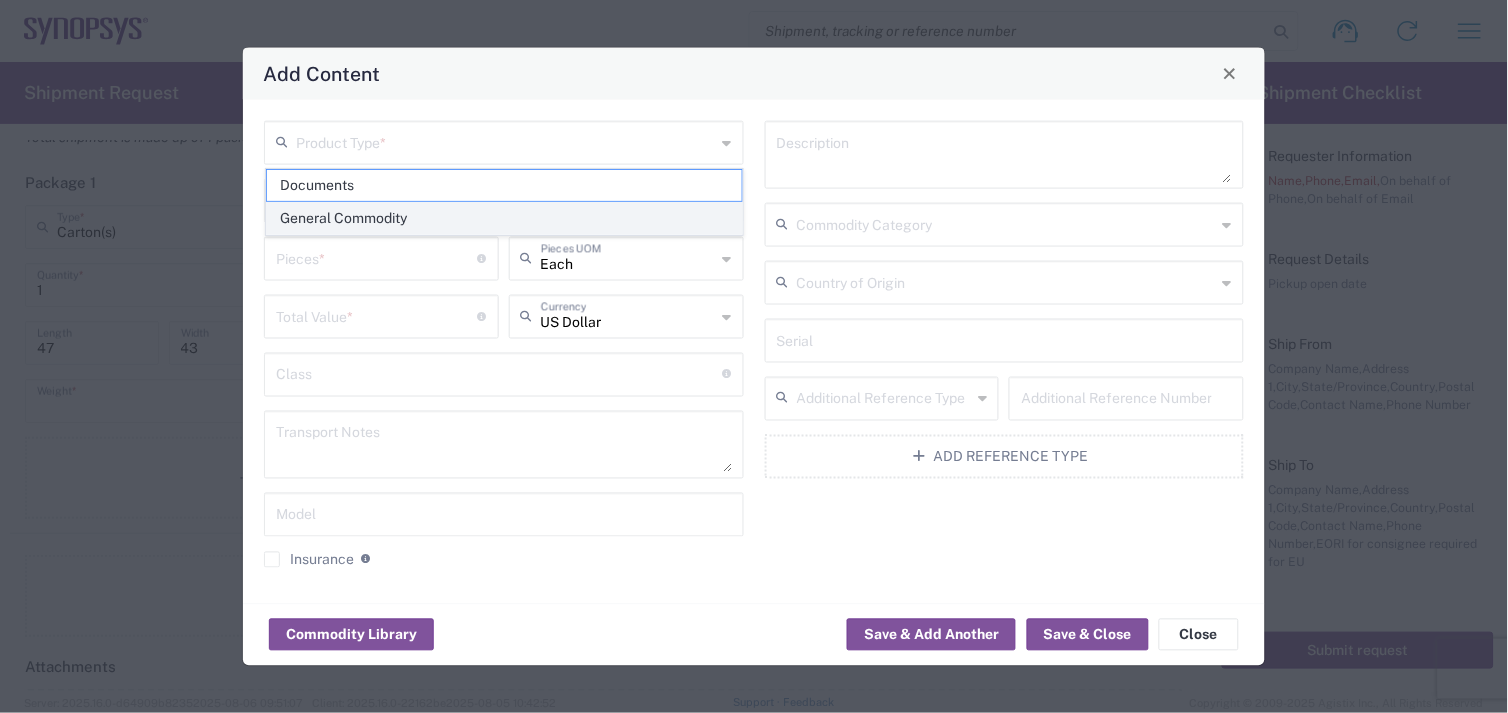 click on "General Commodity" 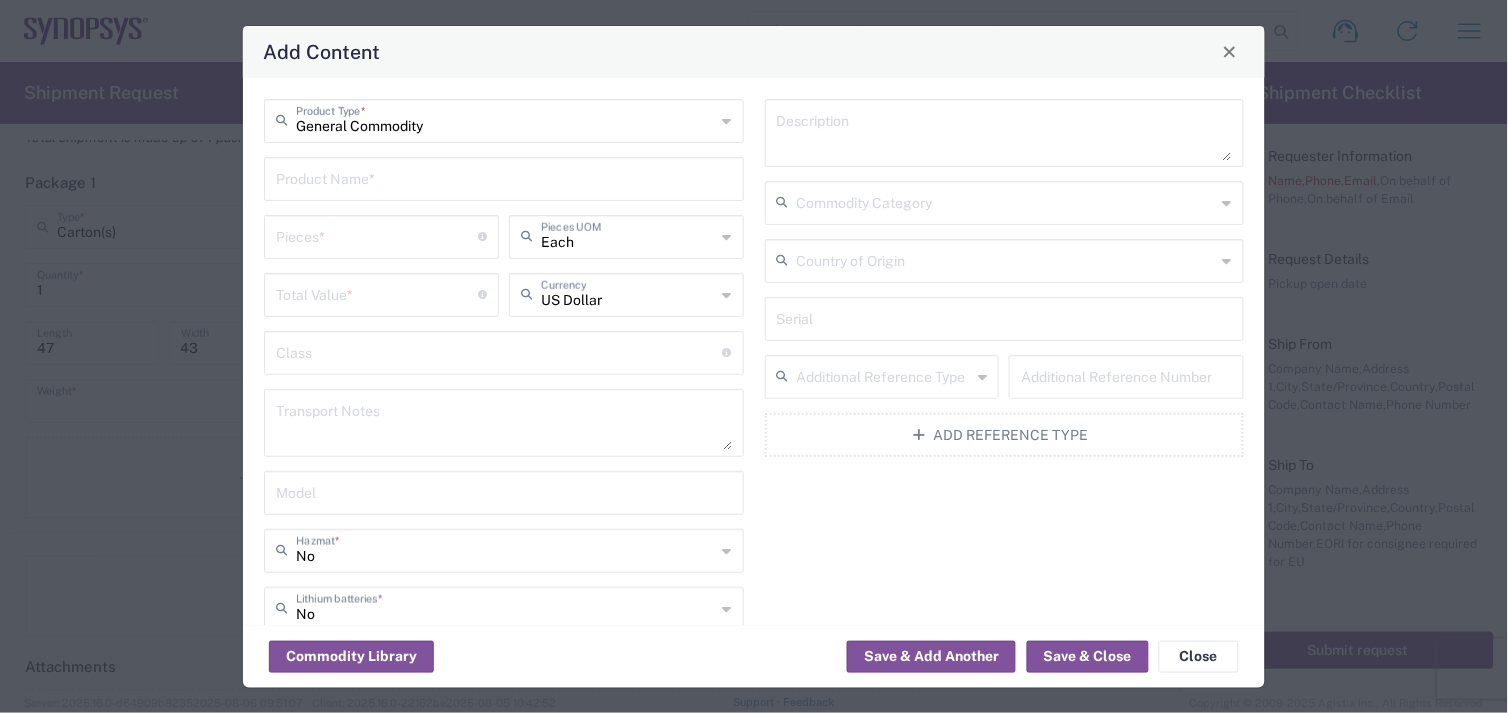 click at bounding box center [1005, 133] 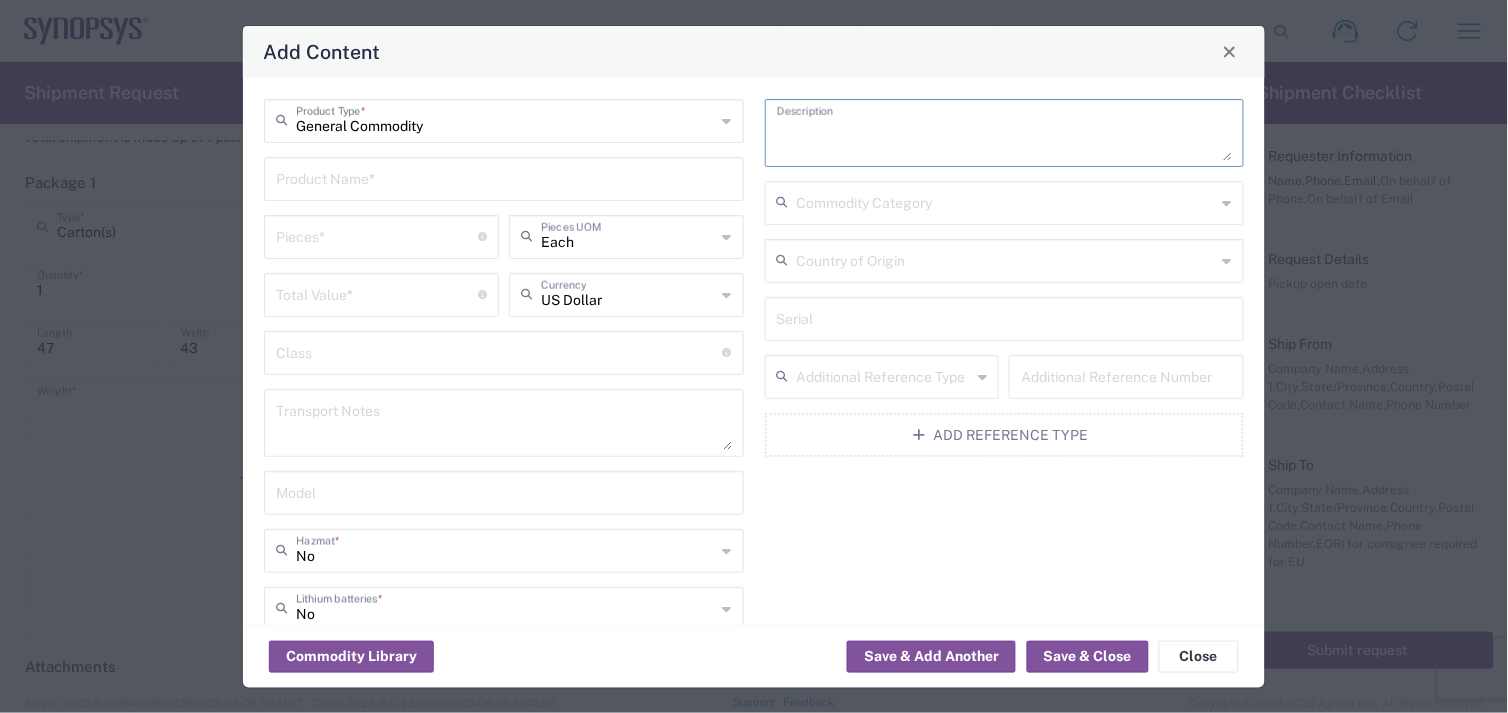 paste on "[PRODUCT_NAME]" 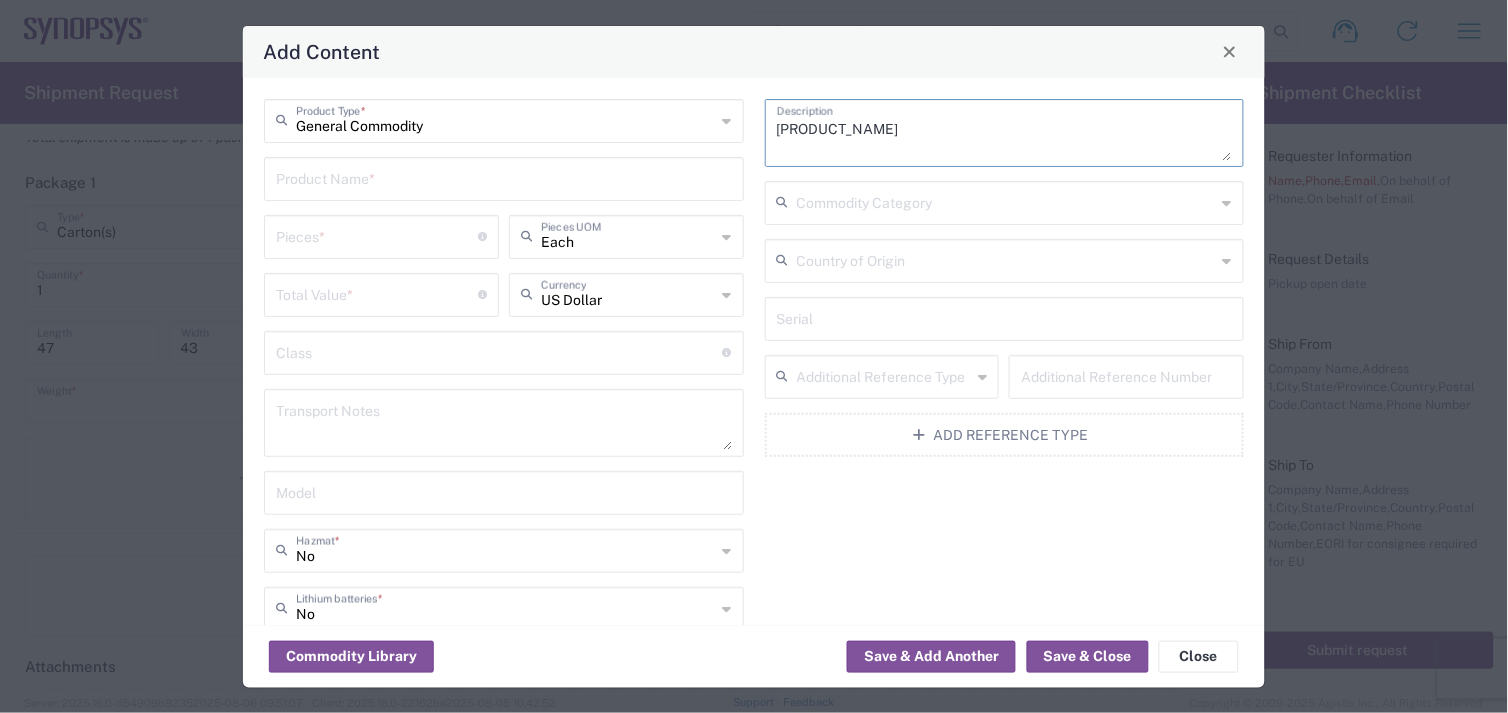 type on "[PRODUCT_NAME]" 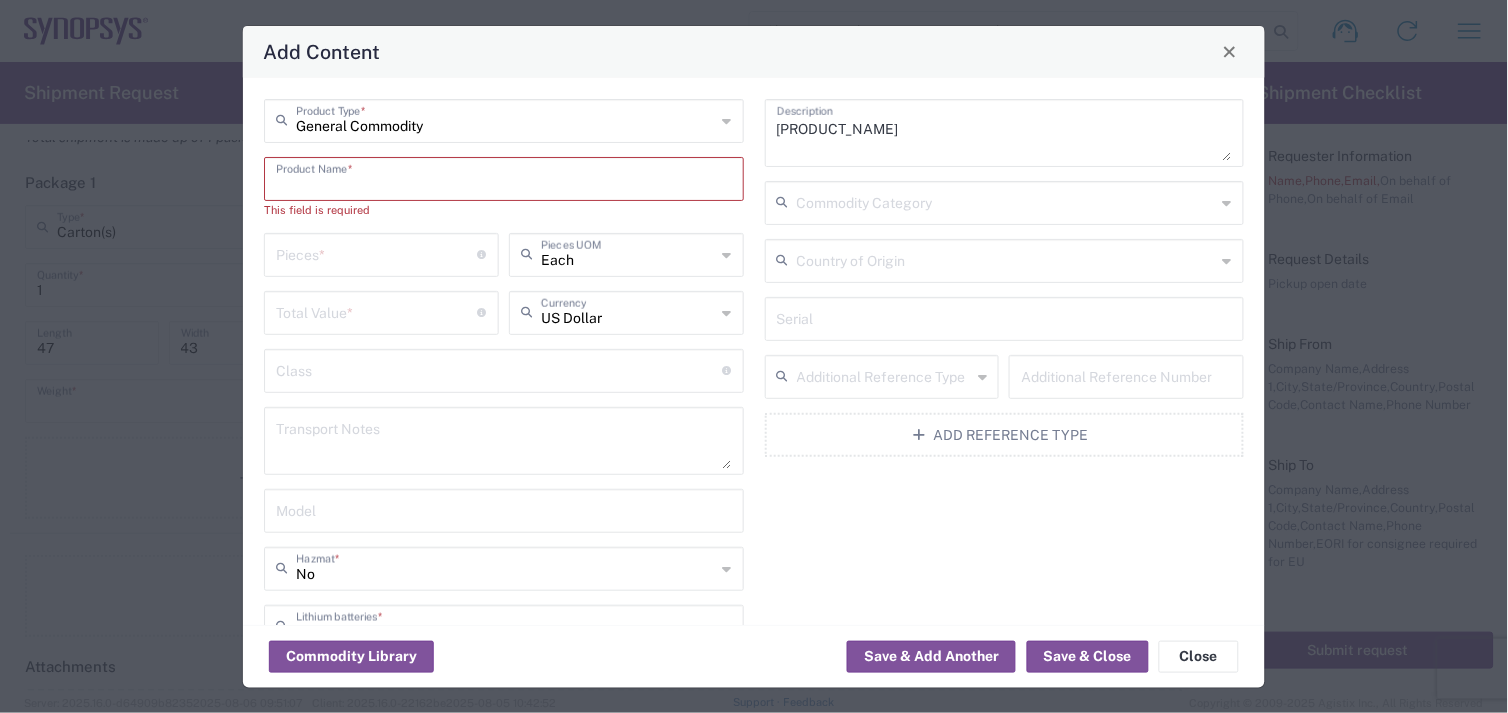 paste on "[NUMBER]" 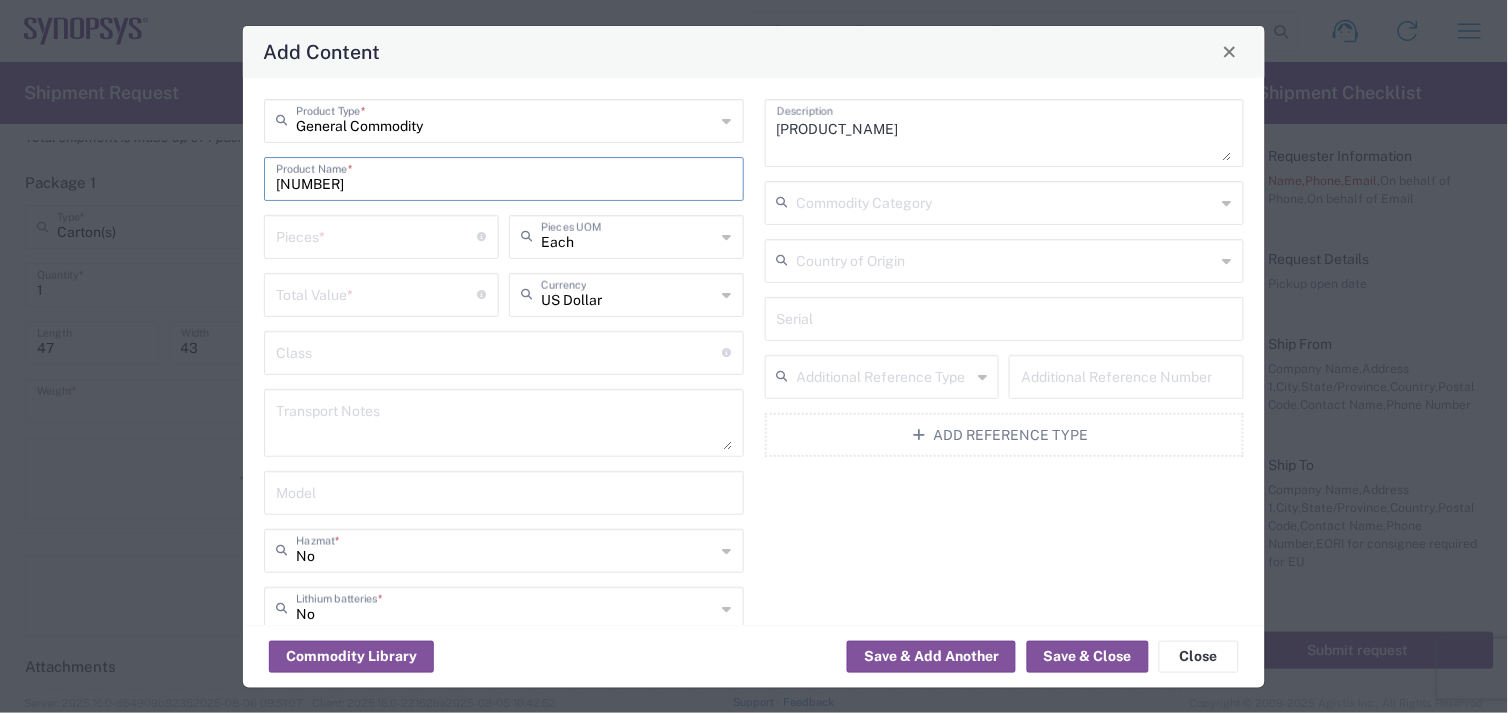 type on "[NUMBER]" 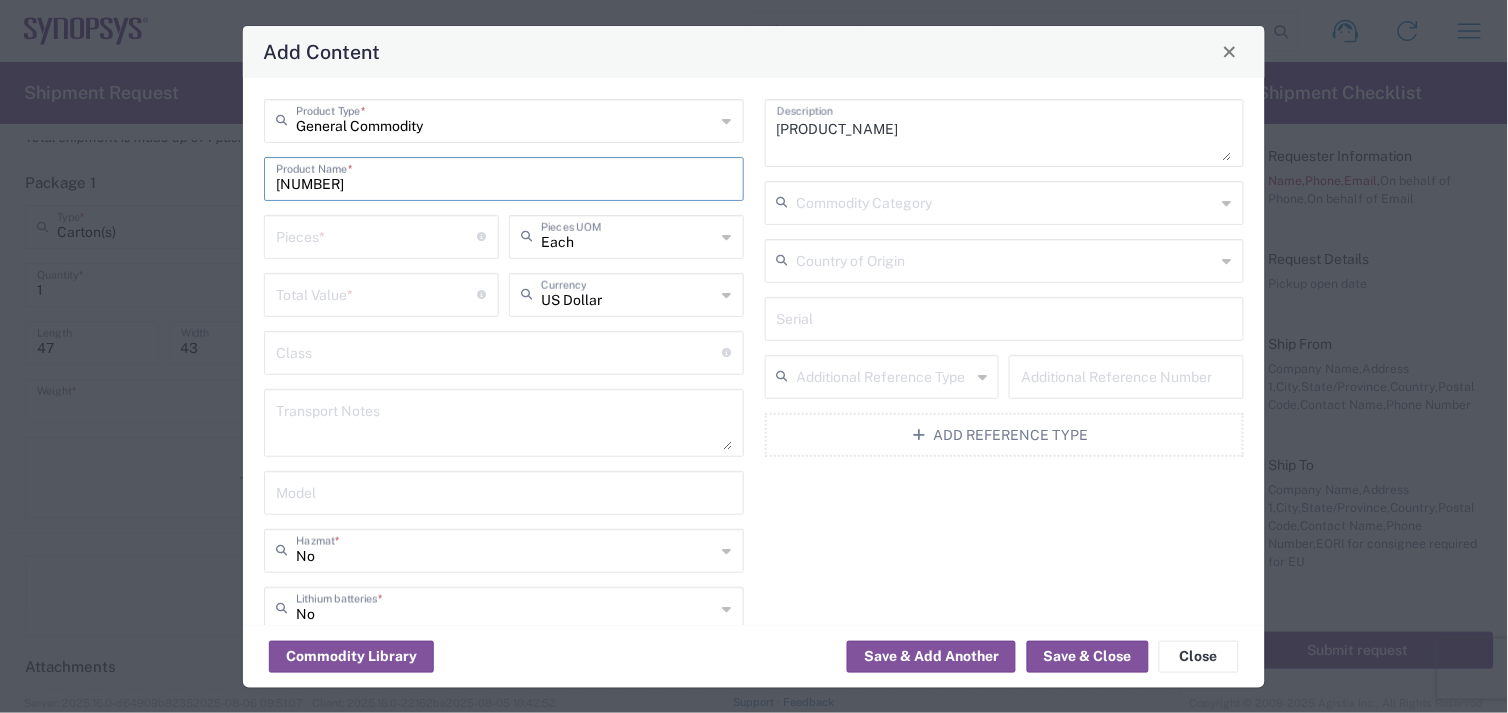 click at bounding box center [377, 235] 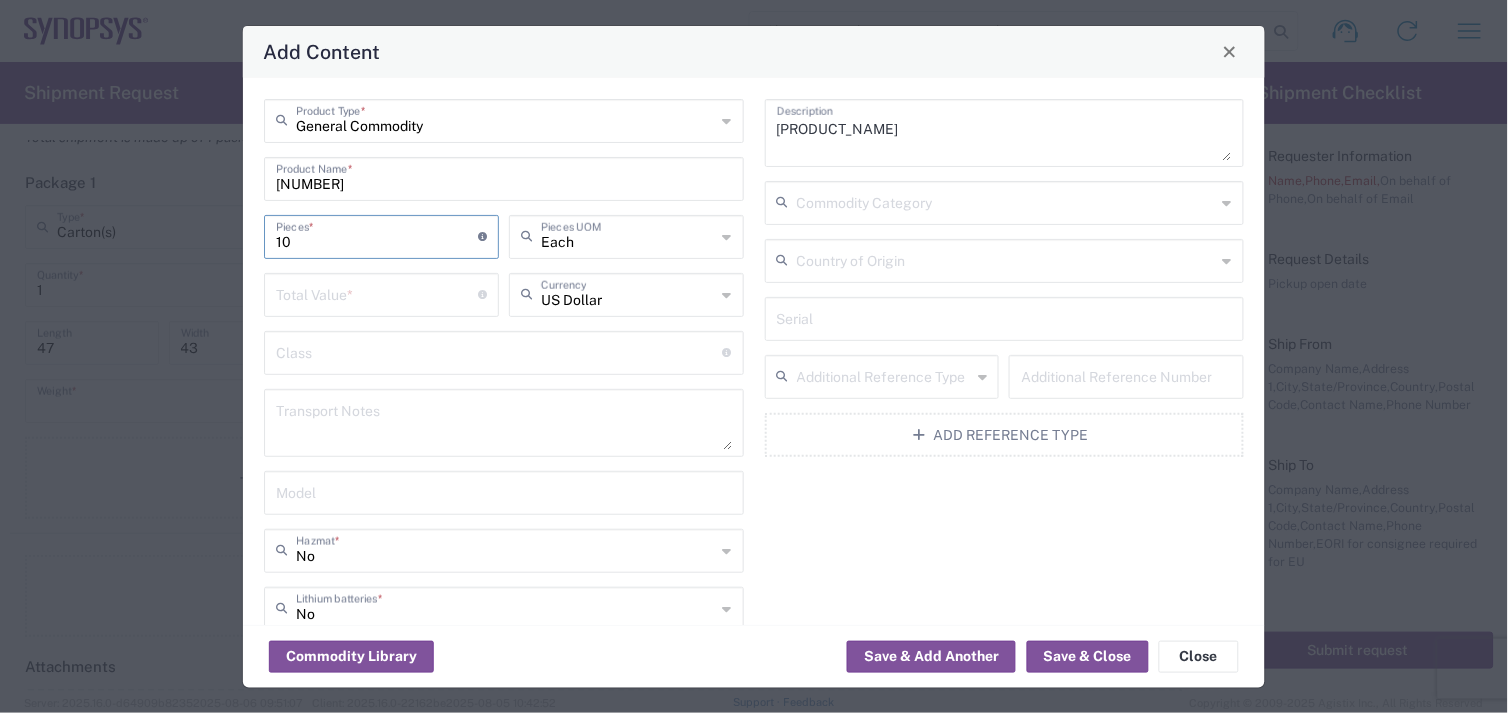 type on "10" 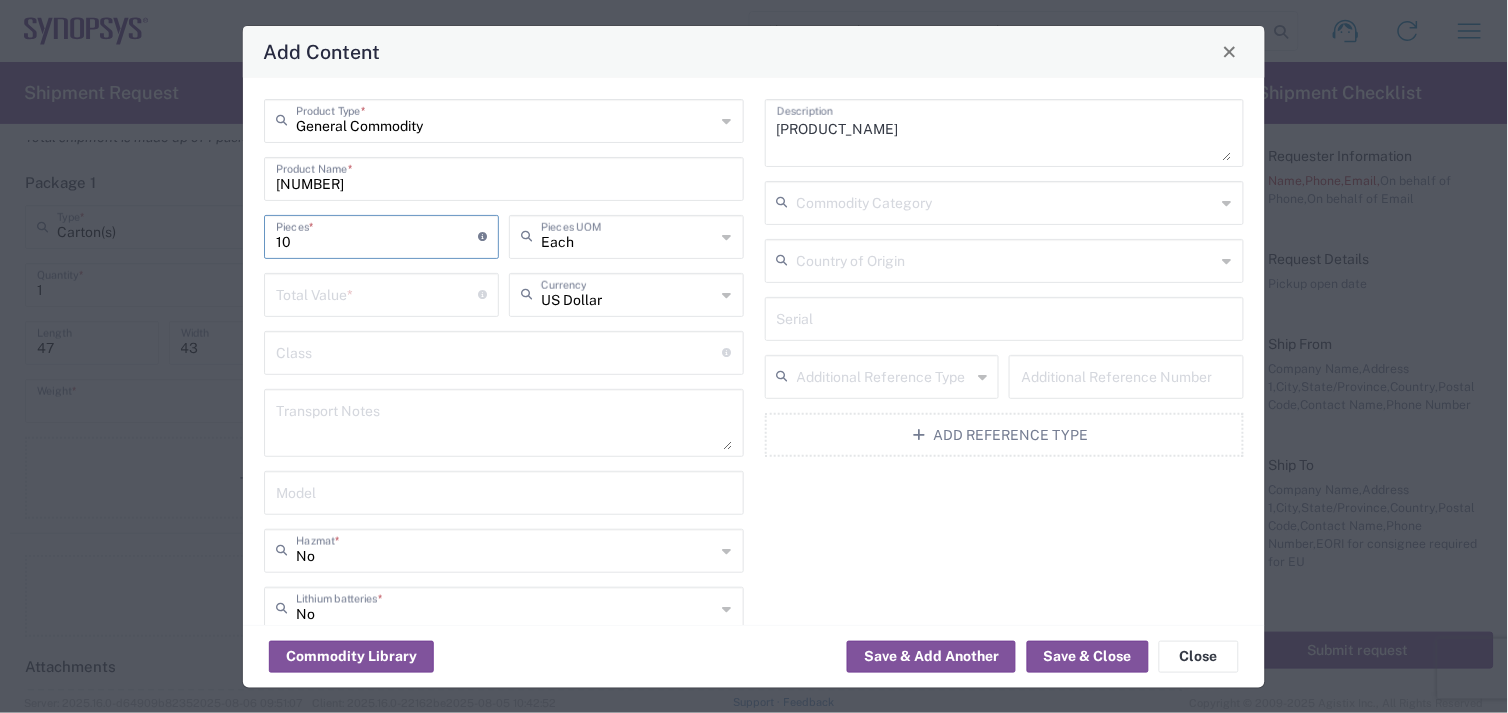 click at bounding box center (377, 293) 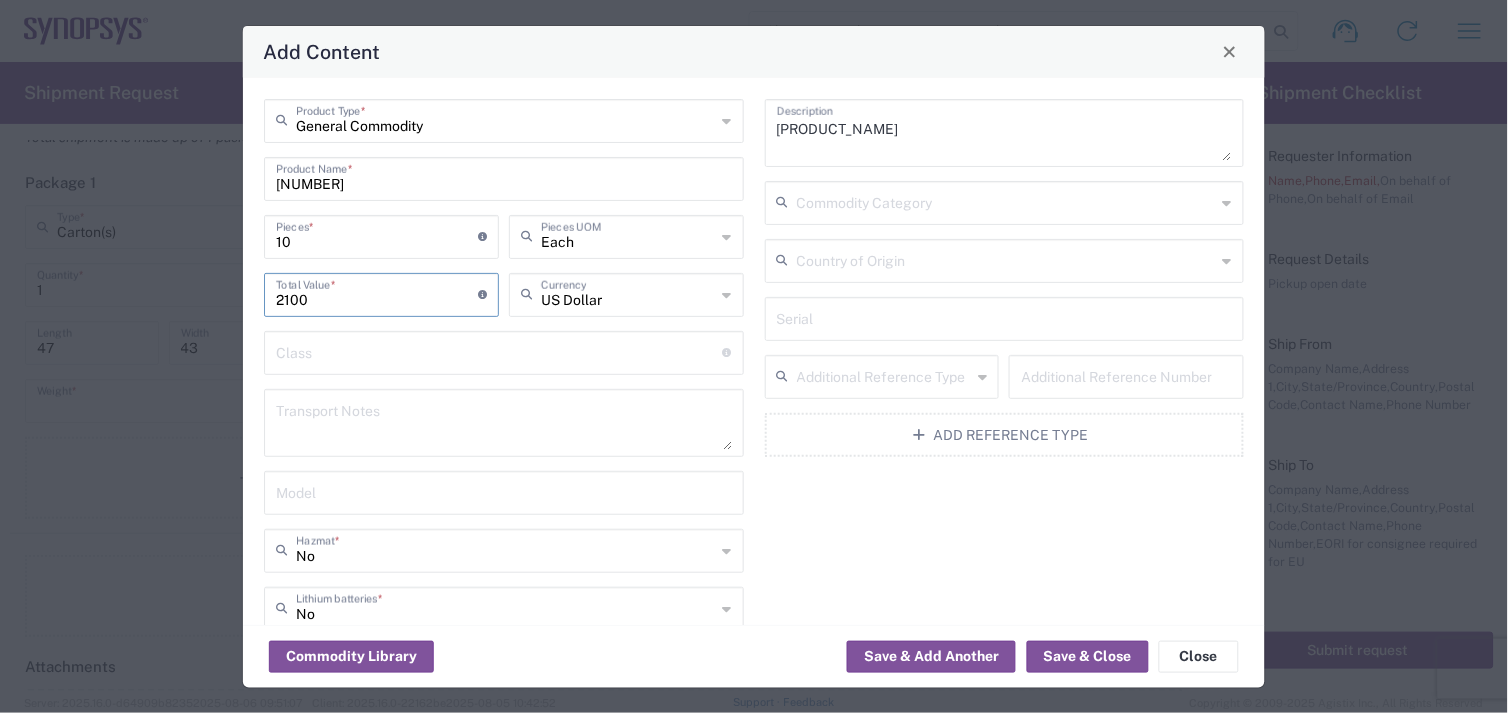 type on "2100" 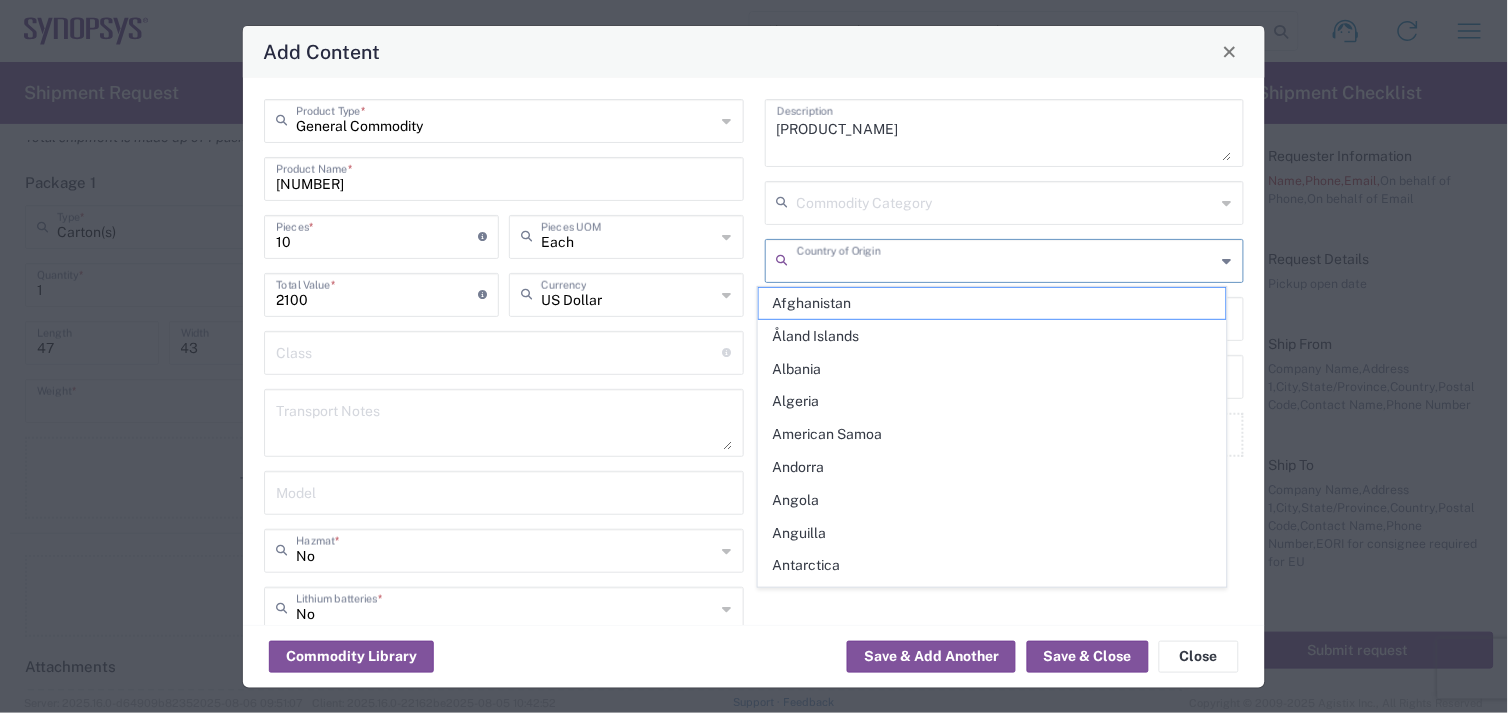 click at bounding box center (1007, 259) 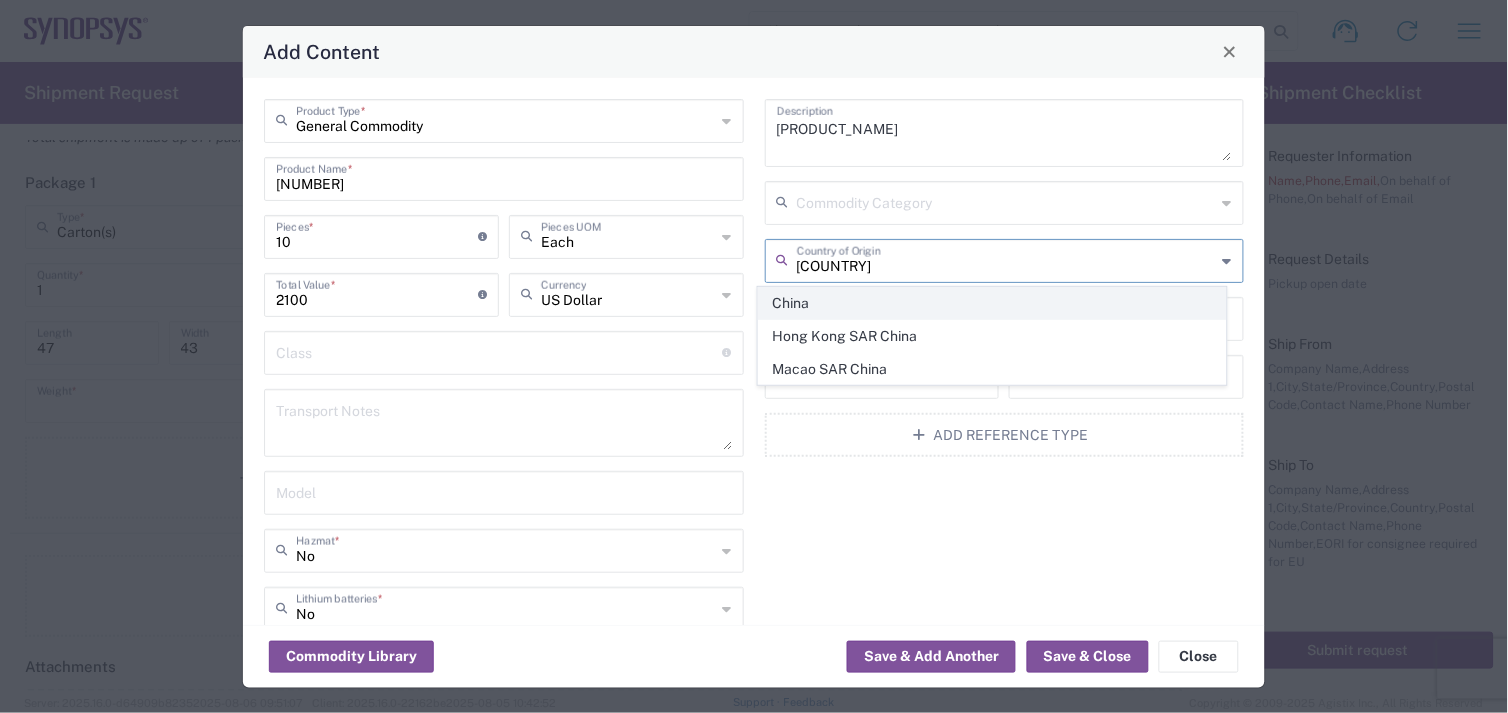 click on "China" 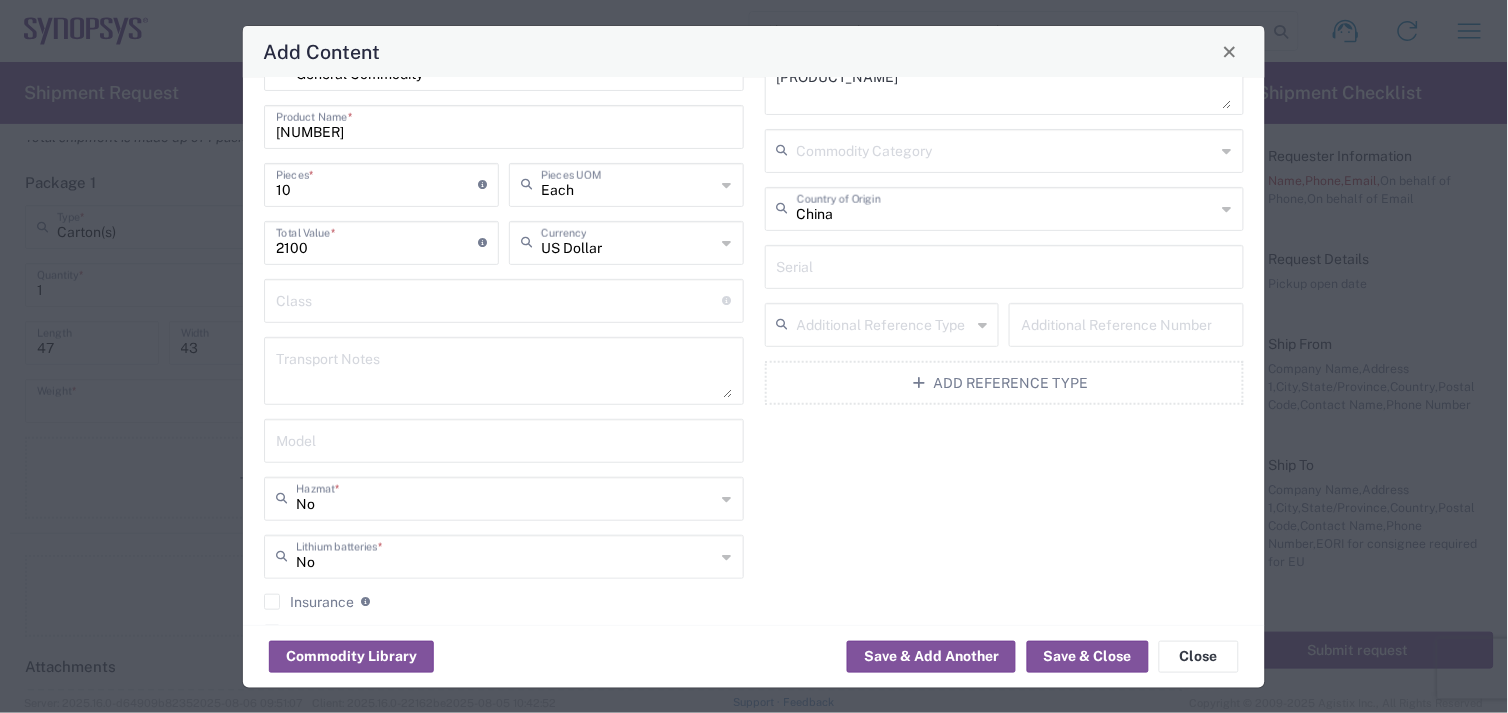 scroll, scrollTop: 0, scrollLeft: 0, axis: both 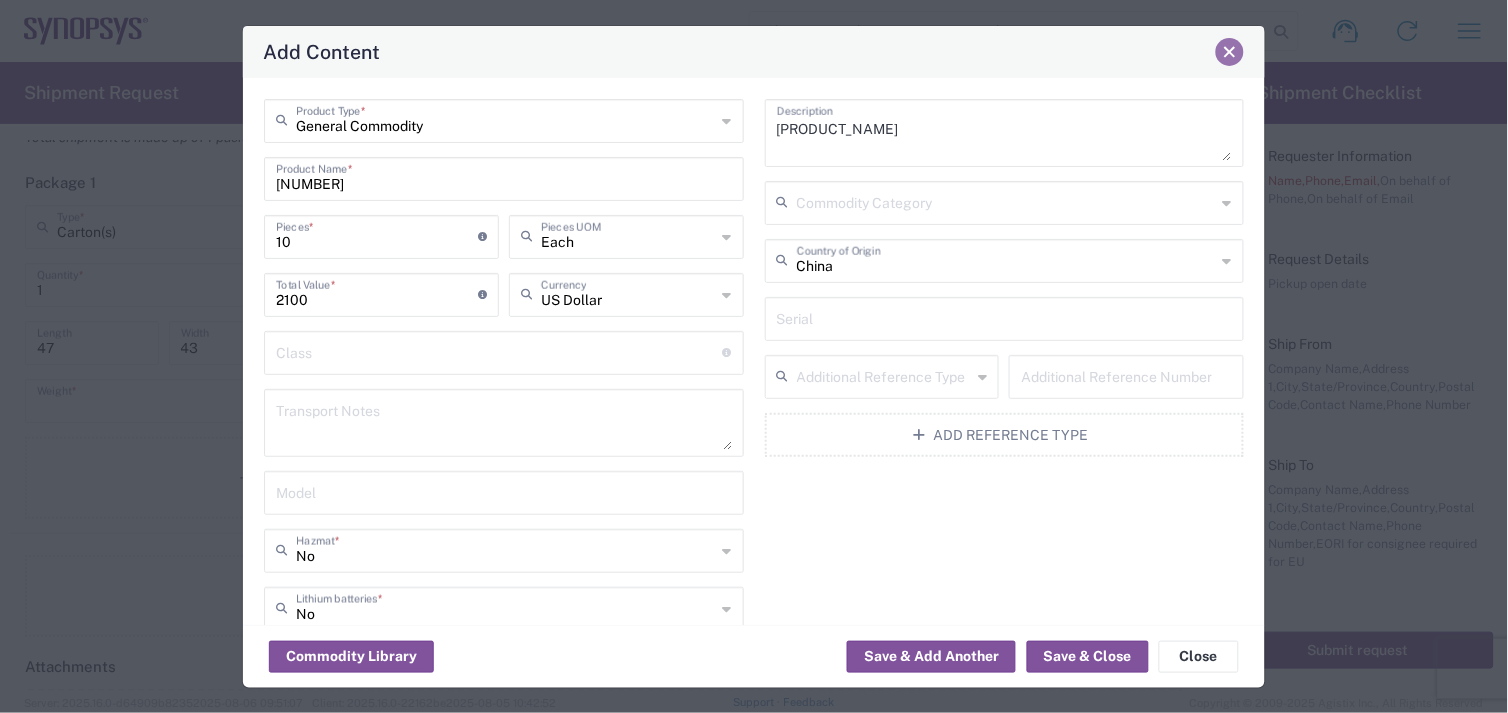 click 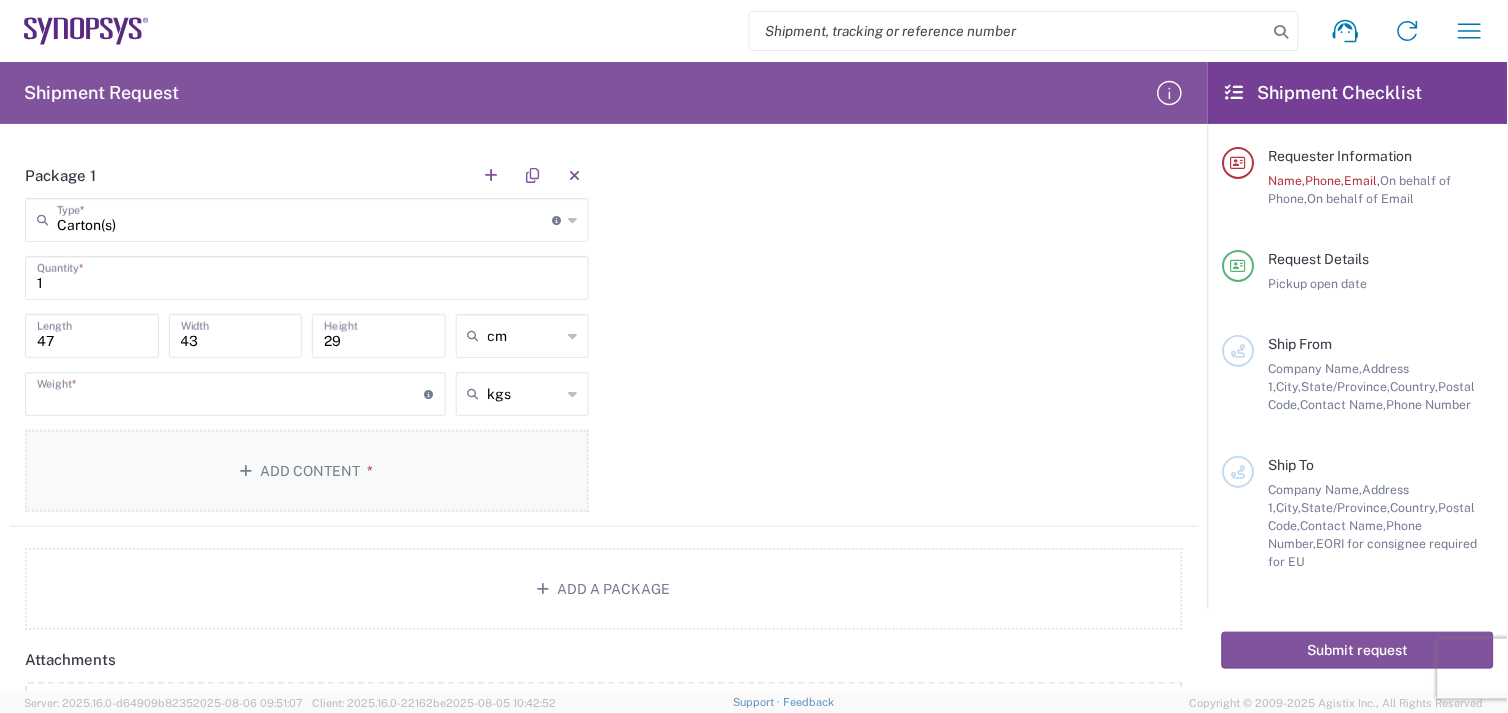 scroll, scrollTop: 1666, scrollLeft: 0, axis: vertical 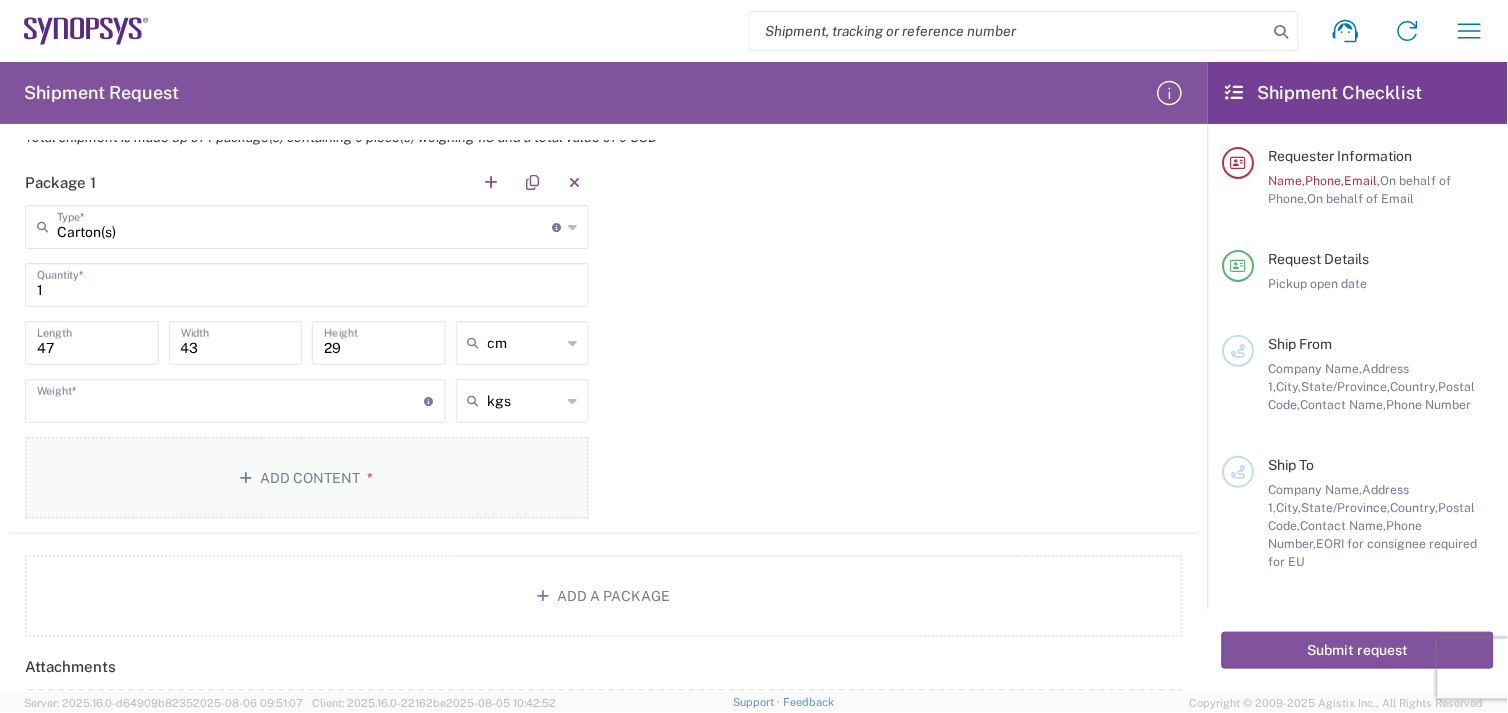 click on "Add Content *" 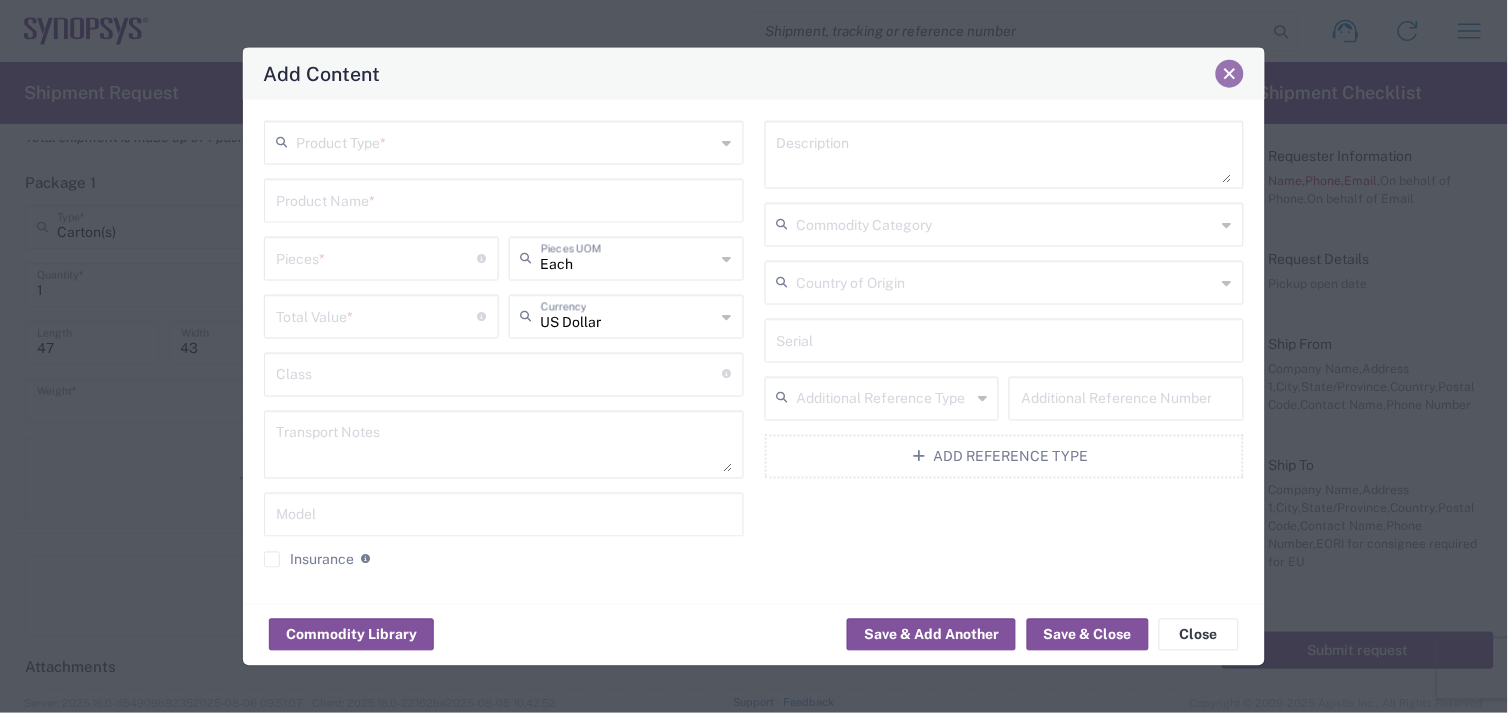 click 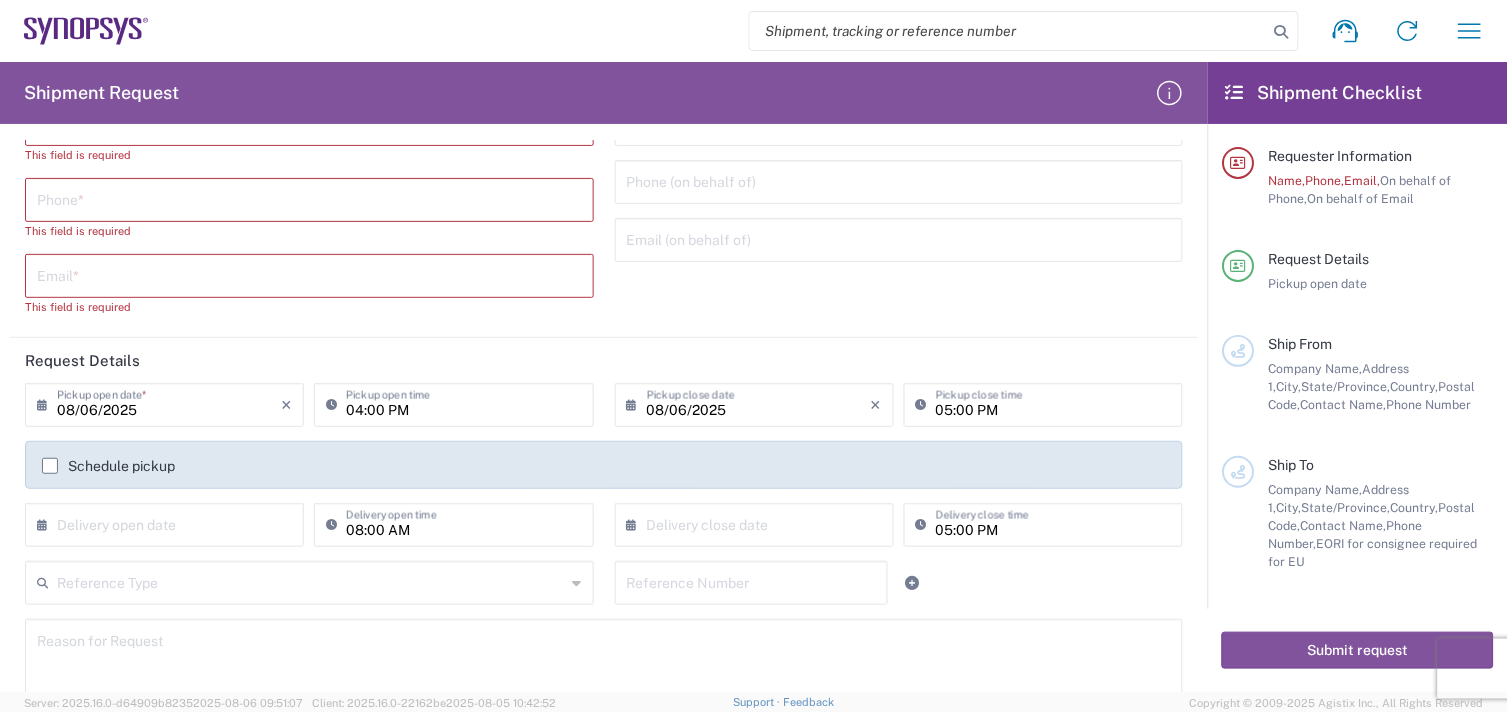 scroll, scrollTop: 0, scrollLeft: 0, axis: both 